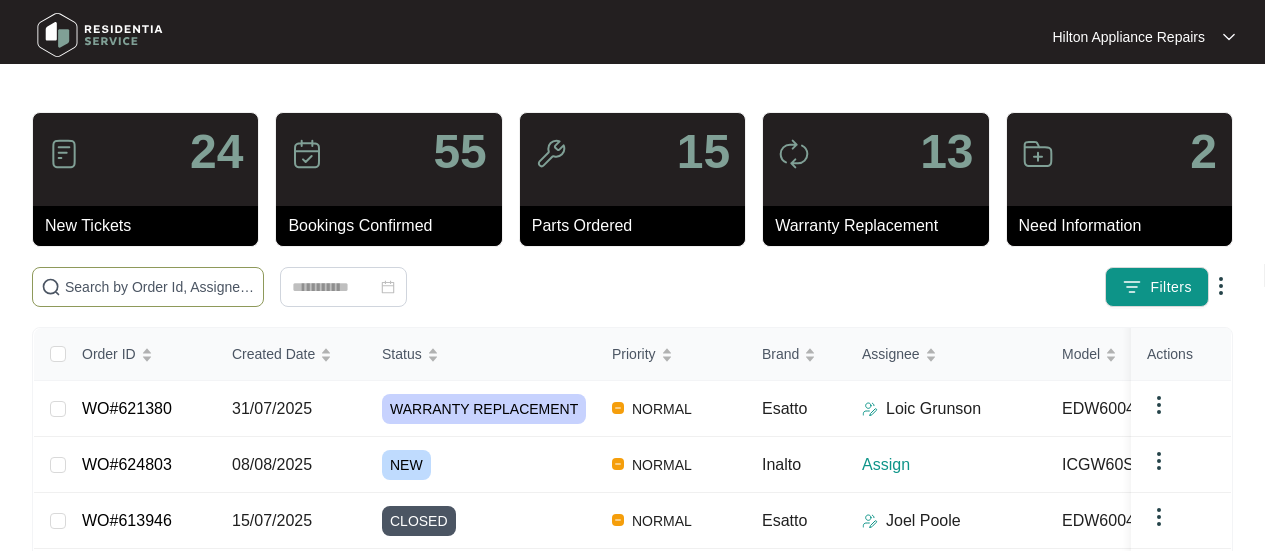 scroll, scrollTop: 0, scrollLeft: 0, axis: both 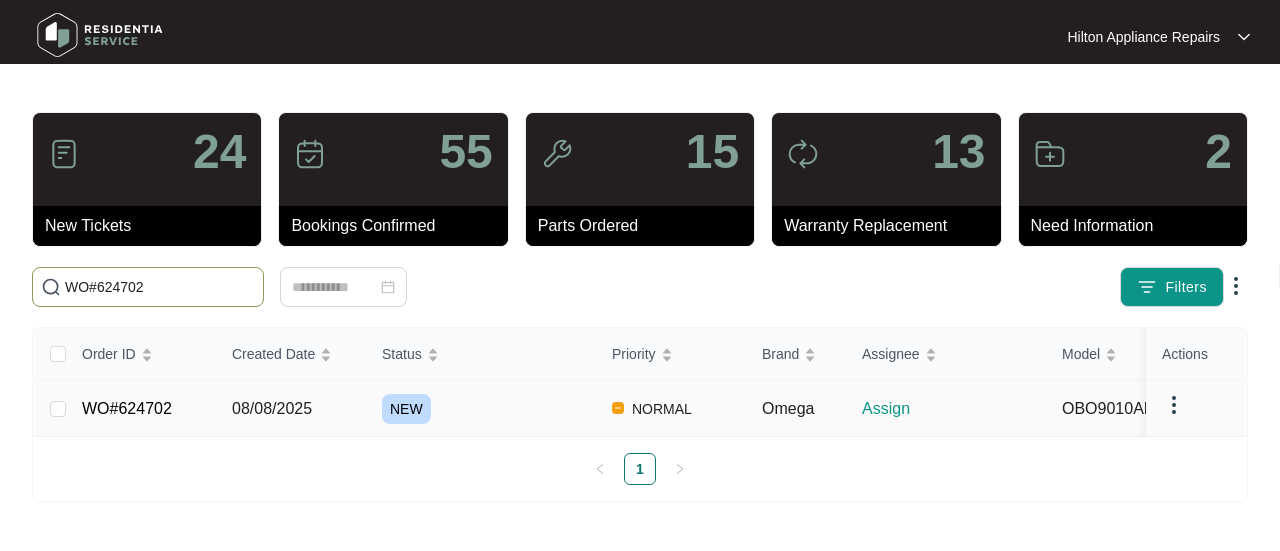 type on "WO#624702" 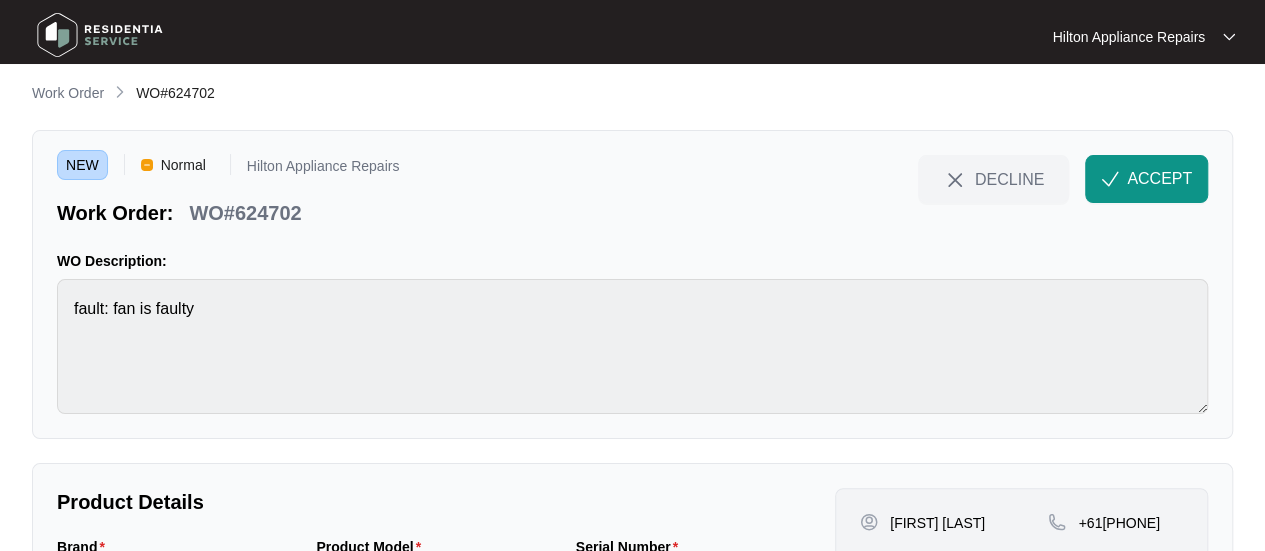 scroll, scrollTop: 0, scrollLeft: 0, axis: both 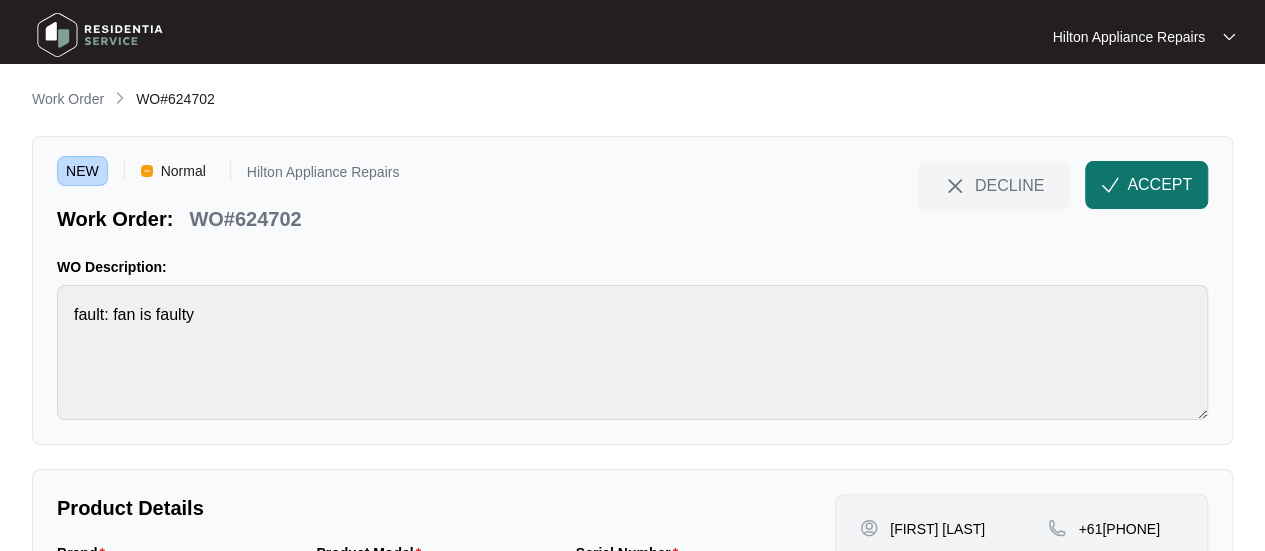 click on "ACCEPT" at bounding box center (1159, 185) 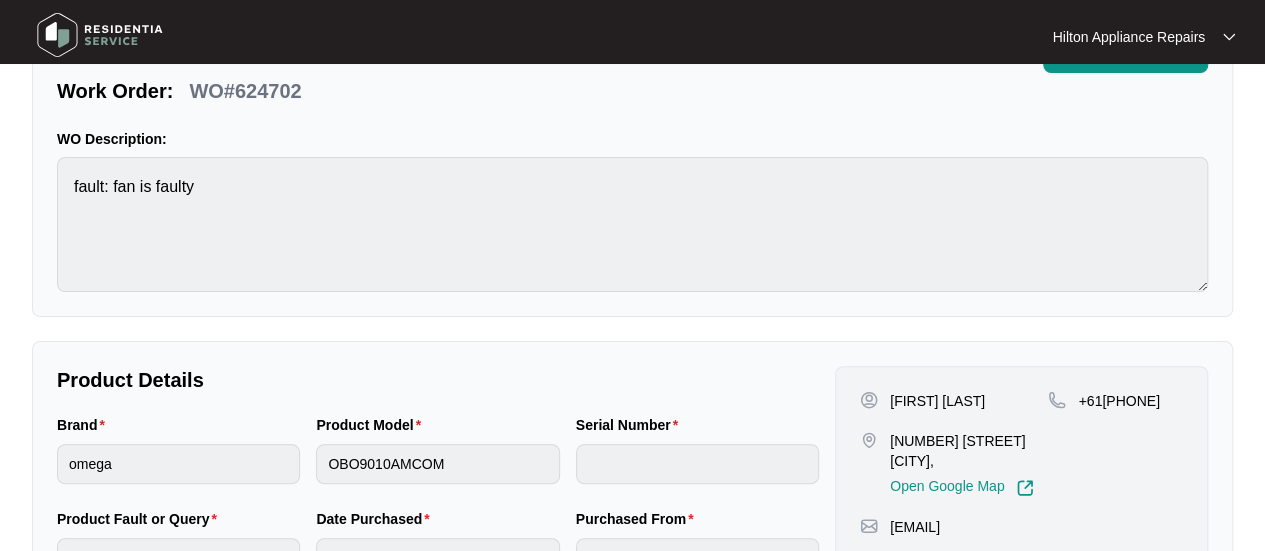 scroll, scrollTop: 200, scrollLeft: 0, axis: vertical 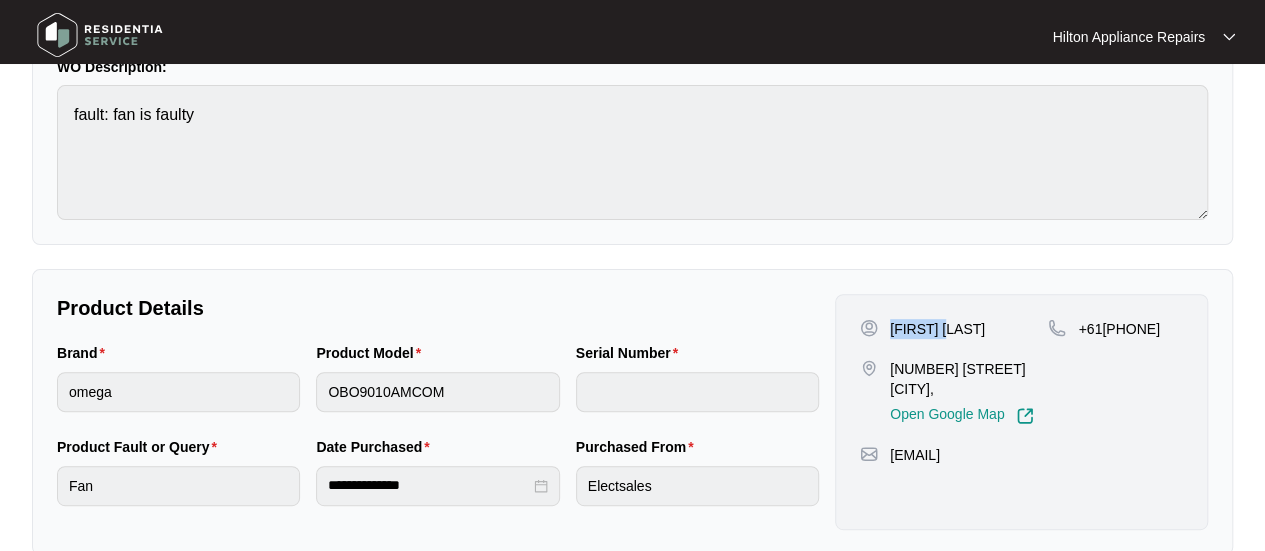 drag, startPoint x: 951, startPoint y: 325, endPoint x: 892, endPoint y: 321, distance: 59.135437 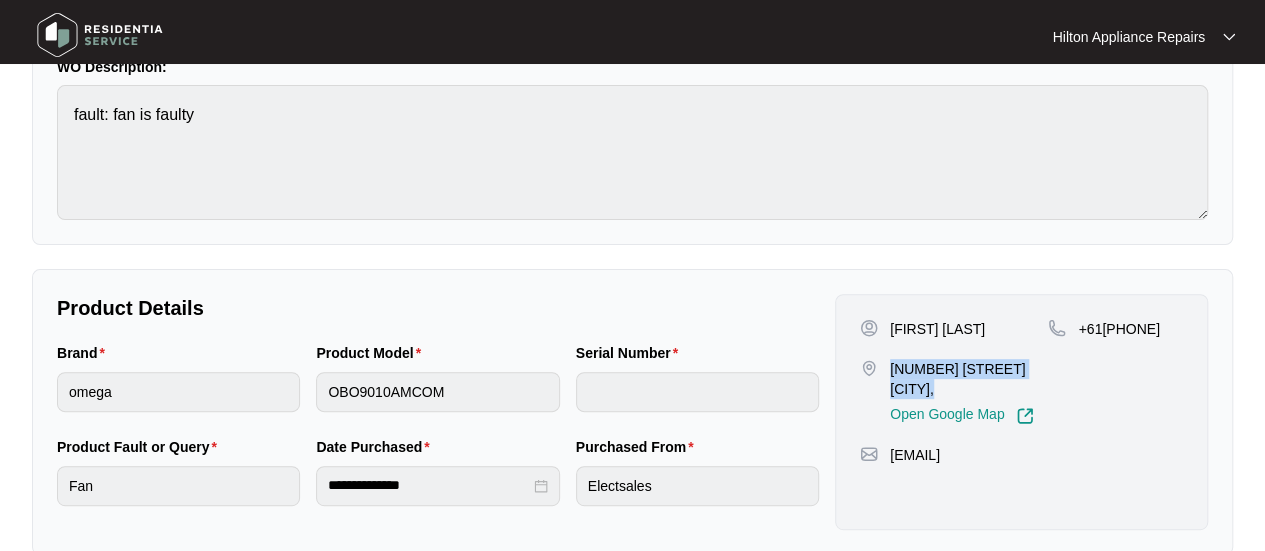 drag, startPoint x: 982, startPoint y: 389, endPoint x: 891, endPoint y: 363, distance: 94.641426 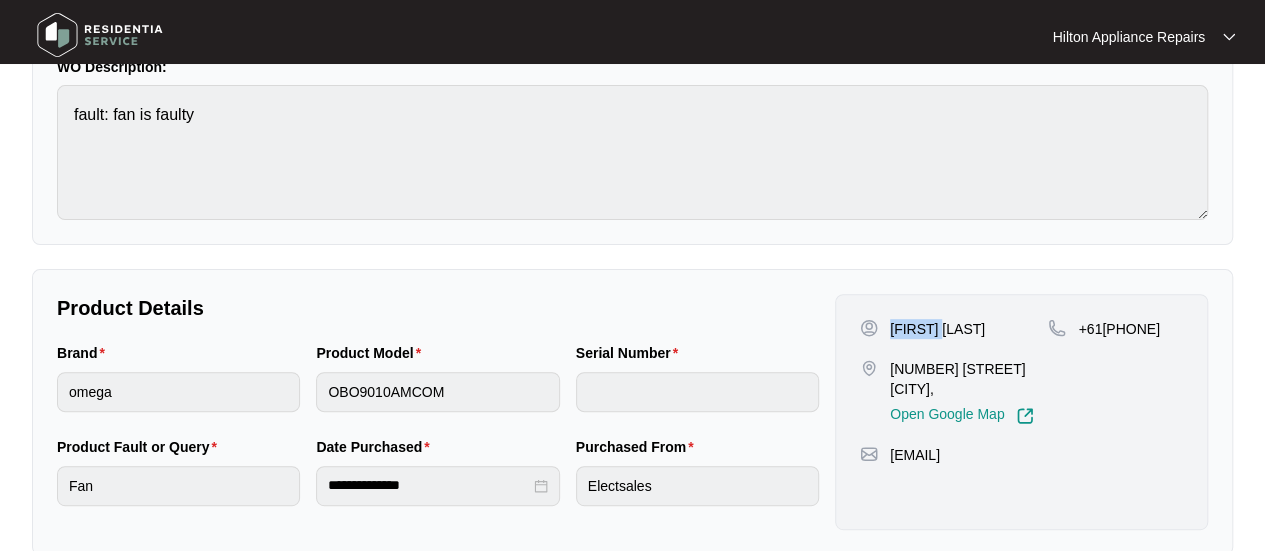 drag, startPoint x: 948, startPoint y: 325, endPoint x: 891, endPoint y: 323, distance: 57.035076 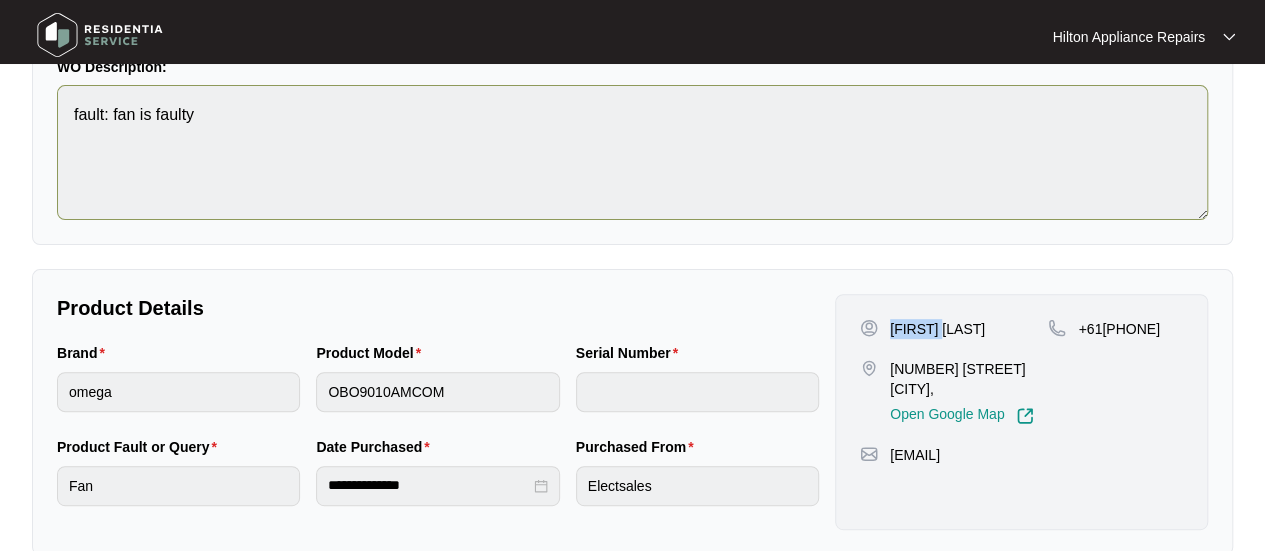 copy on "[PHONE_SUFFIX]" 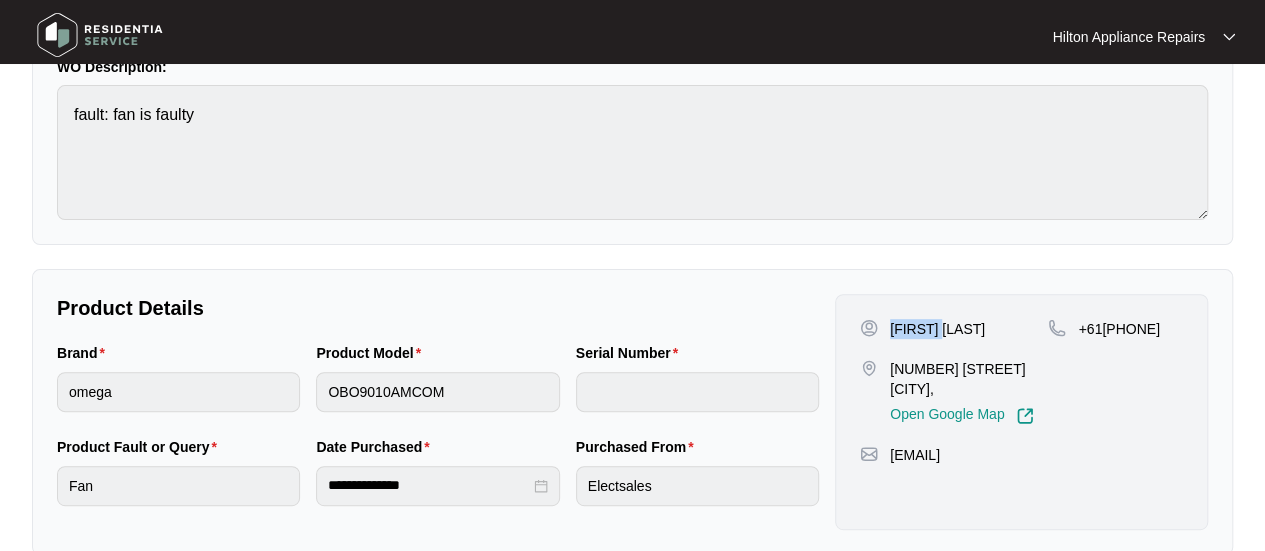 drag, startPoint x: 1086, startPoint y: 452, endPoint x: 888, endPoint y: 457, distance: 198.06313 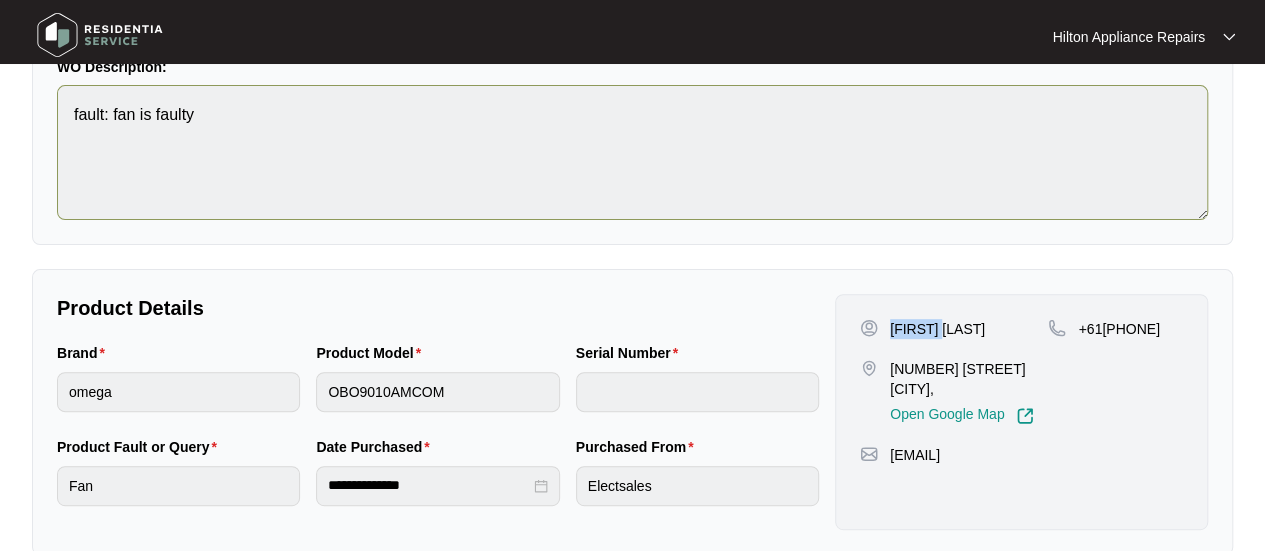 copy on "[EMAIL]" 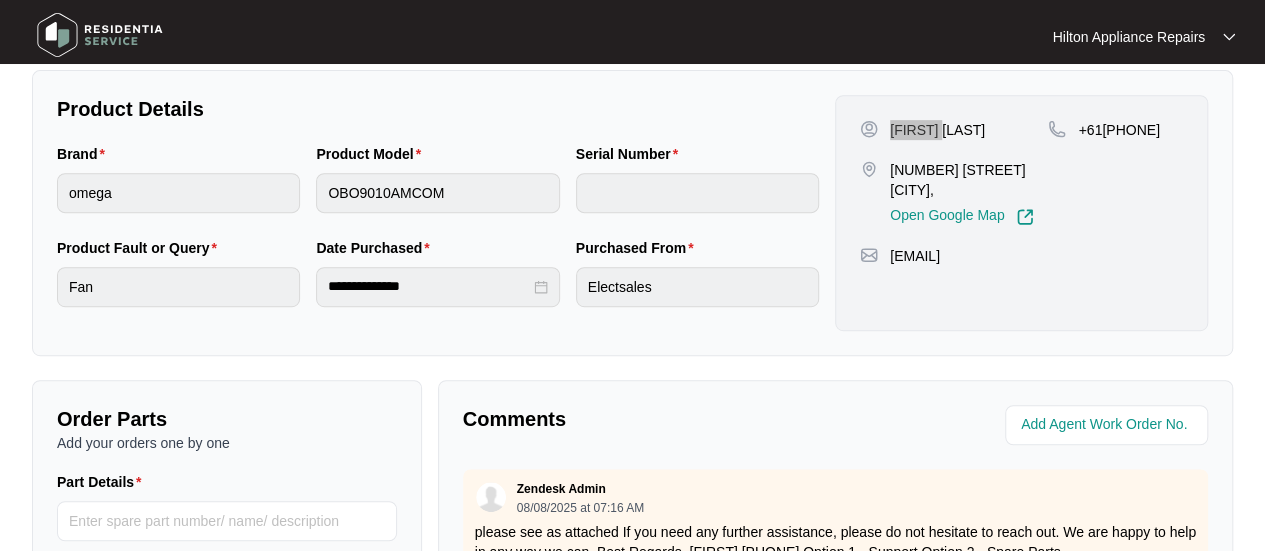 scroll, scrollTop: 400, scrollLeft: 0, axis: vertical 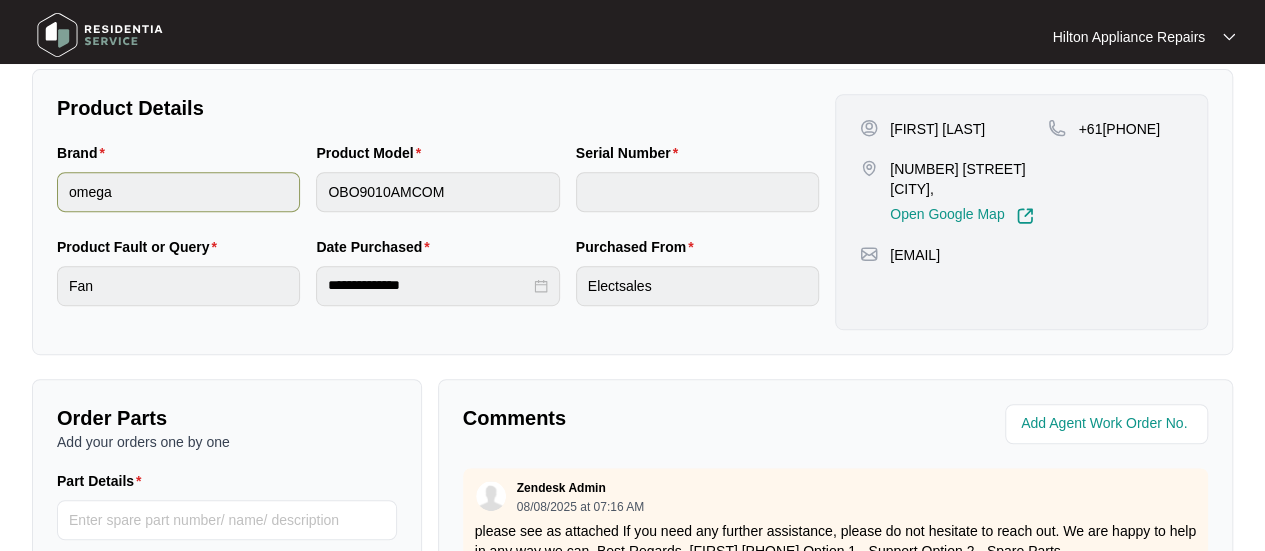 click on "Brand omega Product Model OBO9010AMCOM Serial Number" at bounding box center [438, 189] 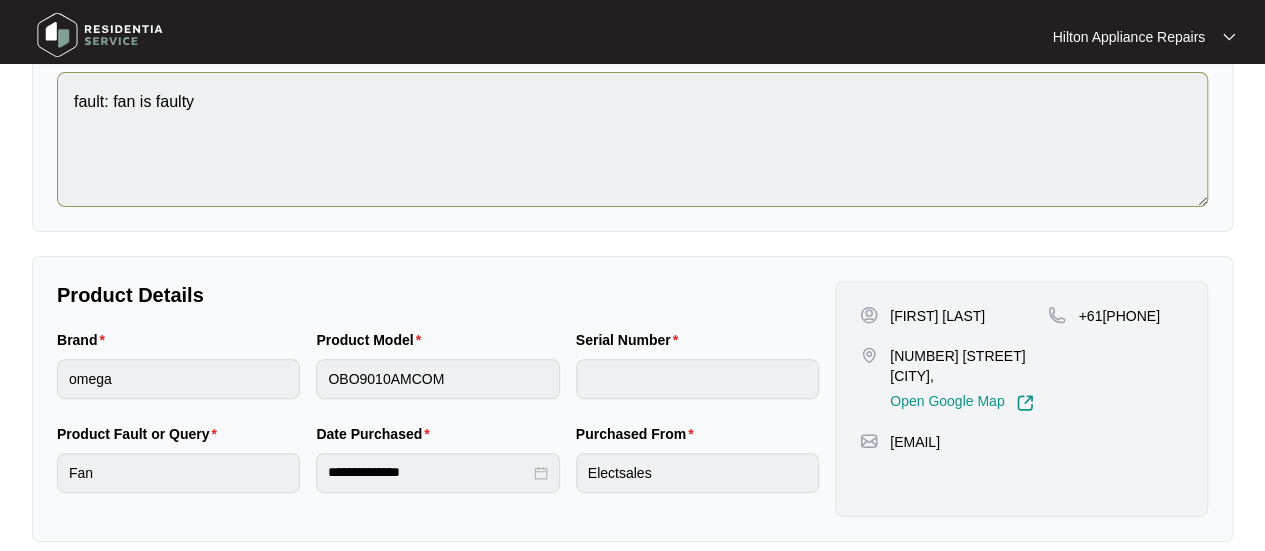 scroll, scrollTop: 100, scrollLeft: 0, axis: vertical 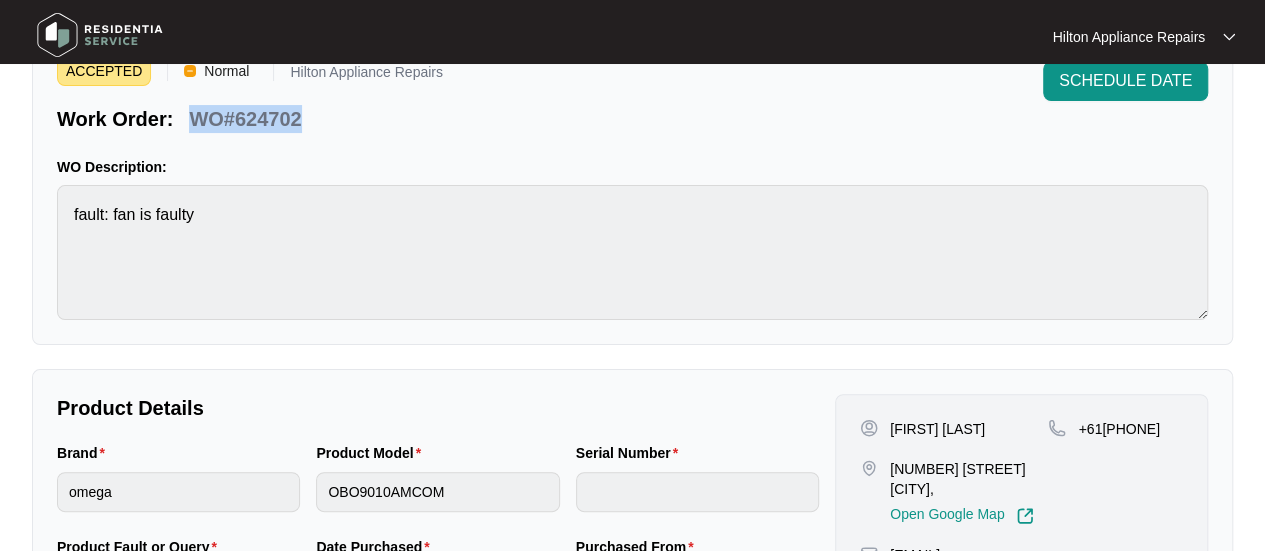 drag, startPoint x: 262, startPoint y: 121, endPoint x: 194, endPoint y: 122, distance: 68.007355 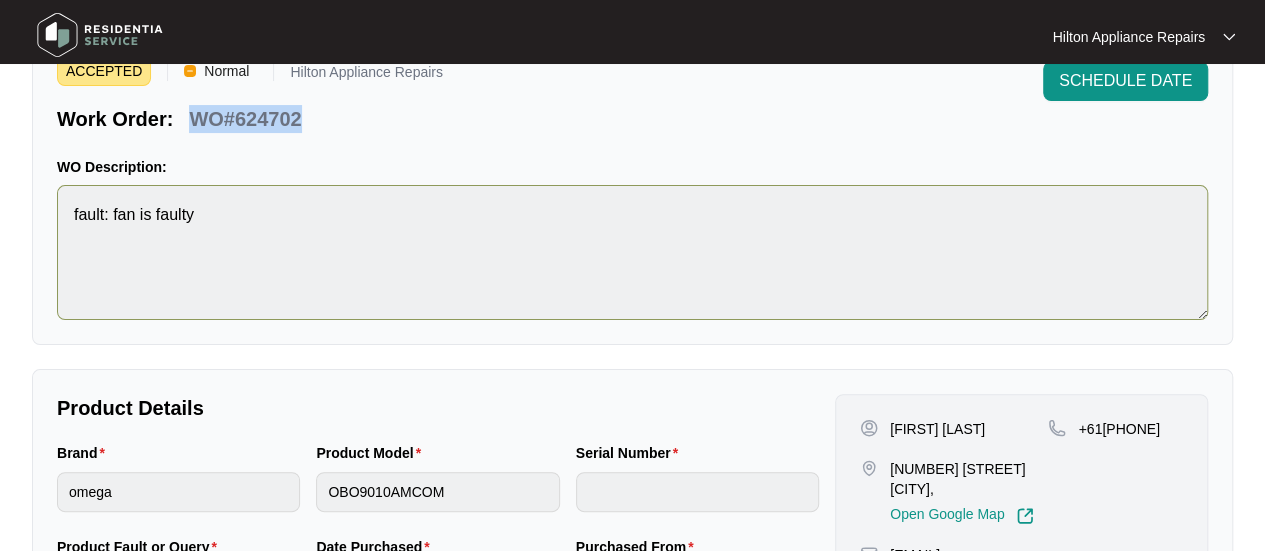 copy on "WO#624702" 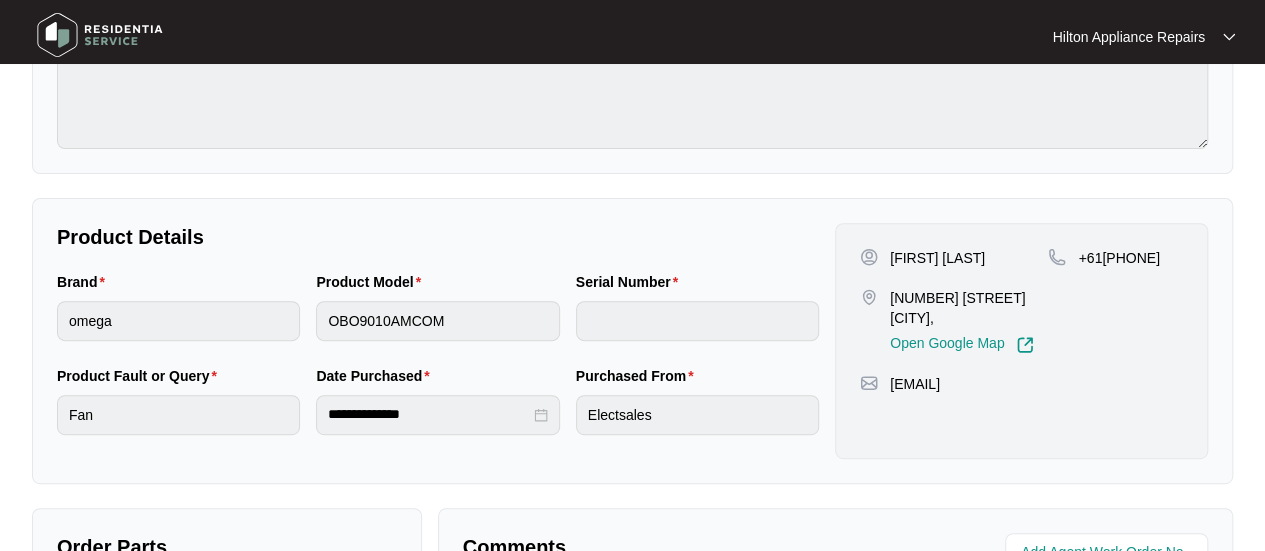 scroll, scrollTop: 300, scrollLeft: 0, axis: vertical 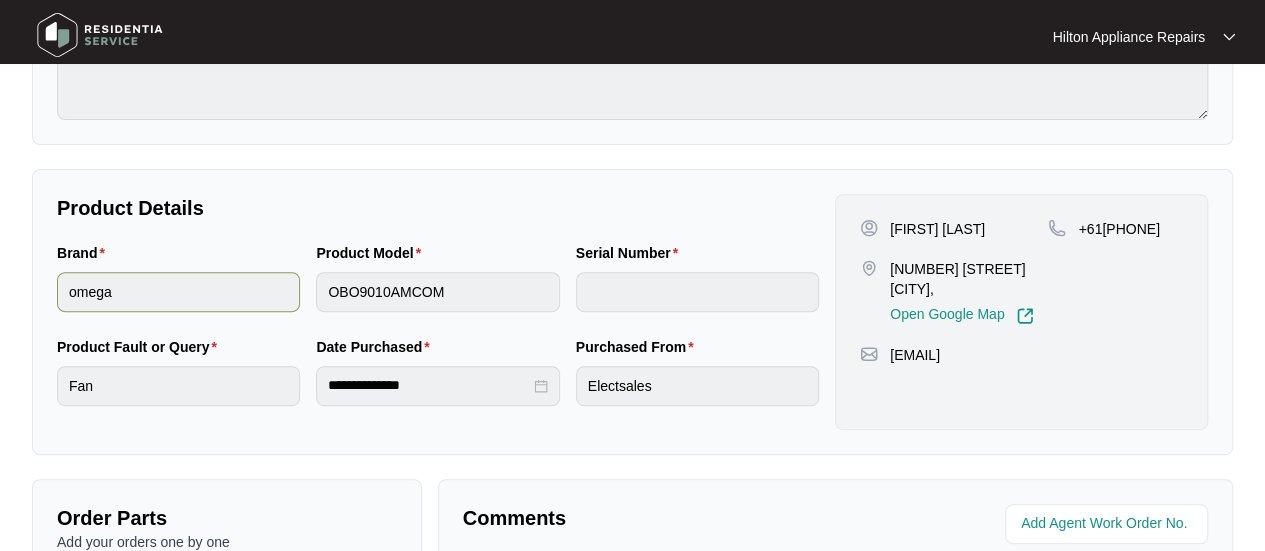 click on "Brand omega Product Model OBO9010AMCOM Serial Number" at bounding box center [438, 289] 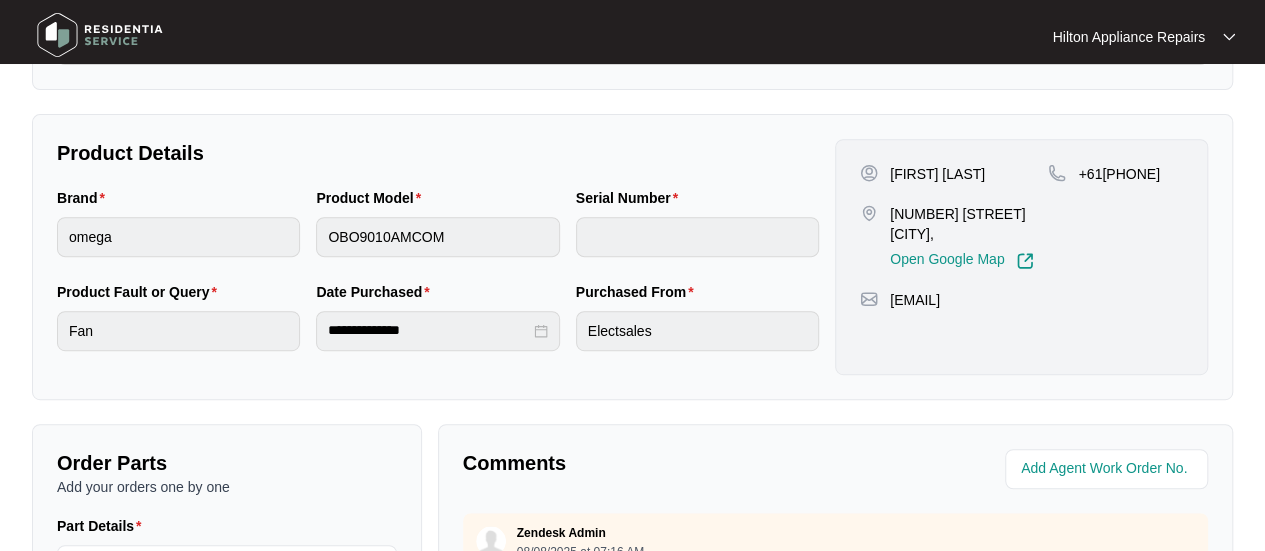 scroll, scrollTop: 400, scrollLeft: 0, axis: vertical 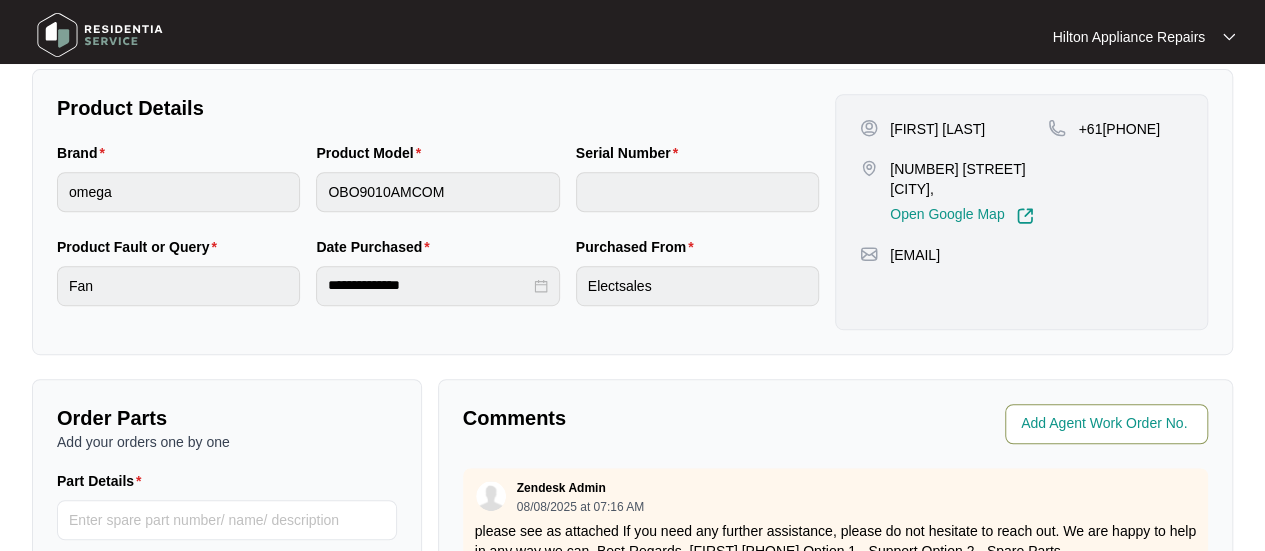 drag, startPoint x: 1052, startPoint y: 434, endPoint x: 1050, endPoint y: 421, distance: 13.152946 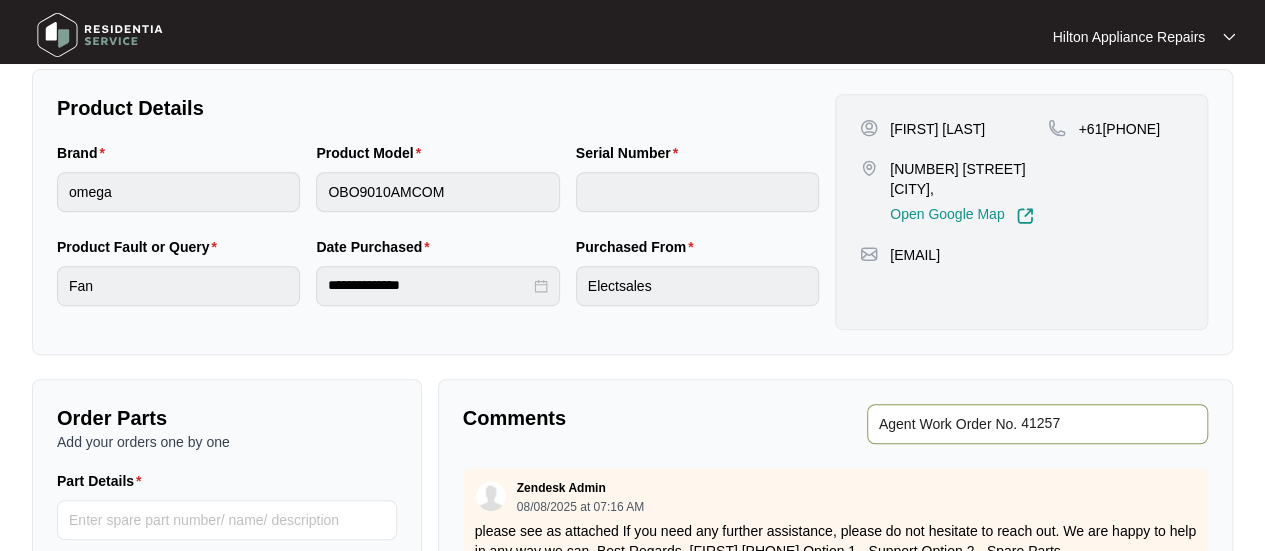 type on "41257" 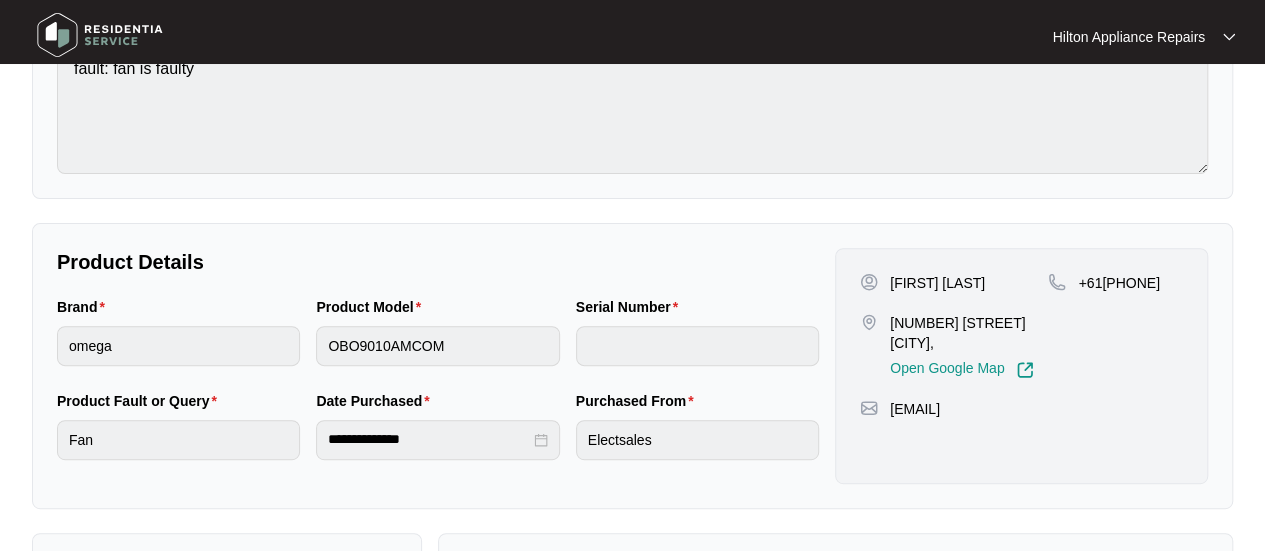 scroll, scrollTop: 0, scrollLeft: 0, axis: both 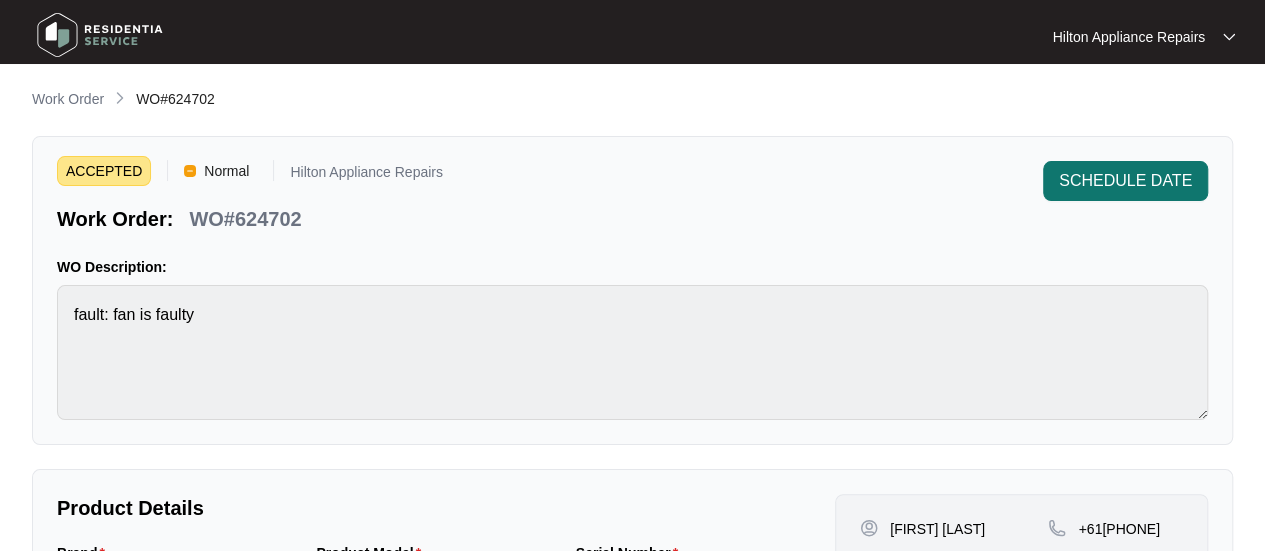 click on "SCHEDULE DATE" at bounding box center (1125, 181) 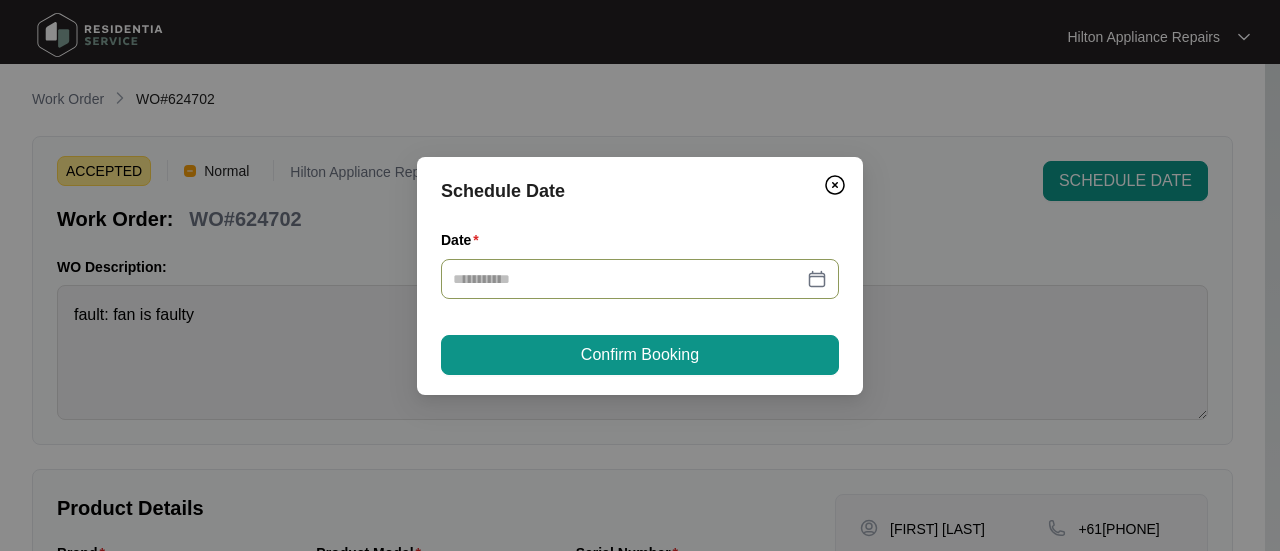 click at bounding box center [640, 279] 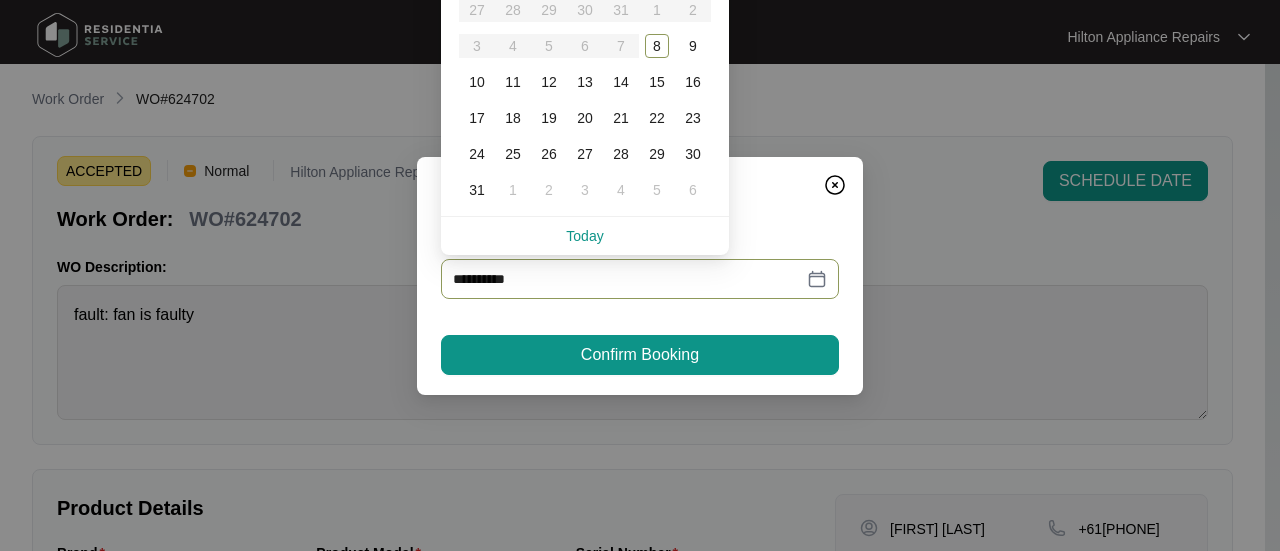 type on "**********" 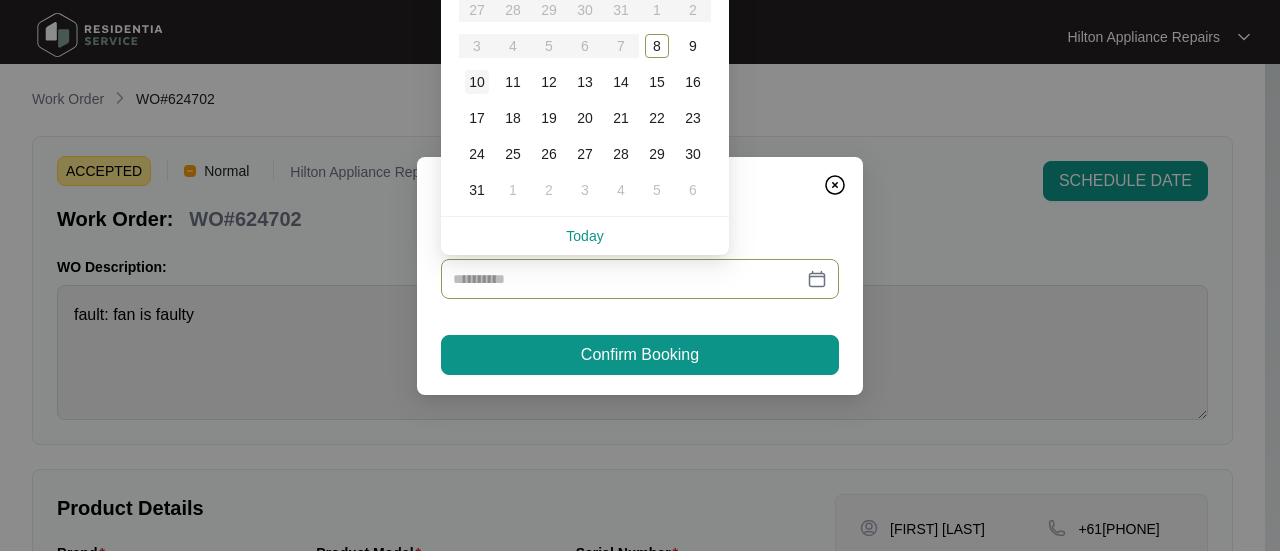 type on "**********" 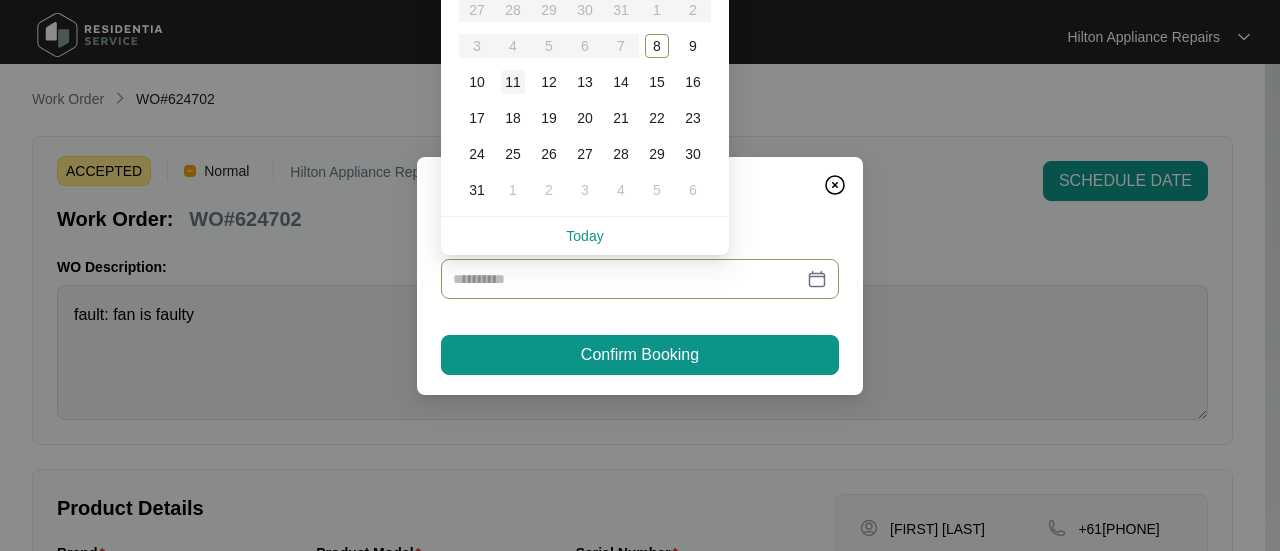 click on "11" at bounding box center [513, 82] 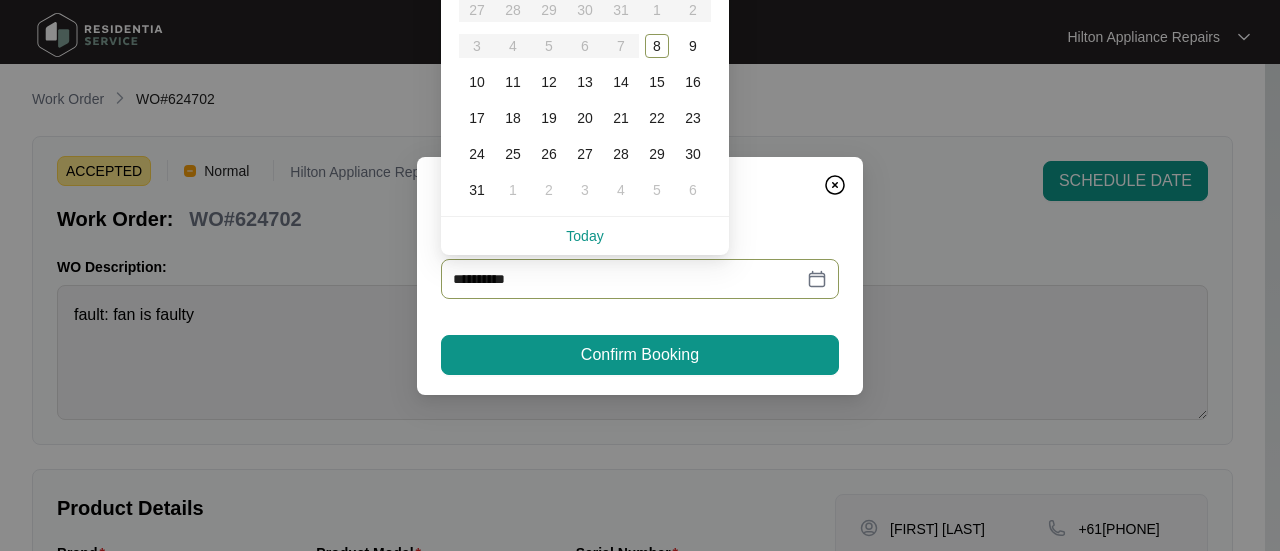 type on "**********" 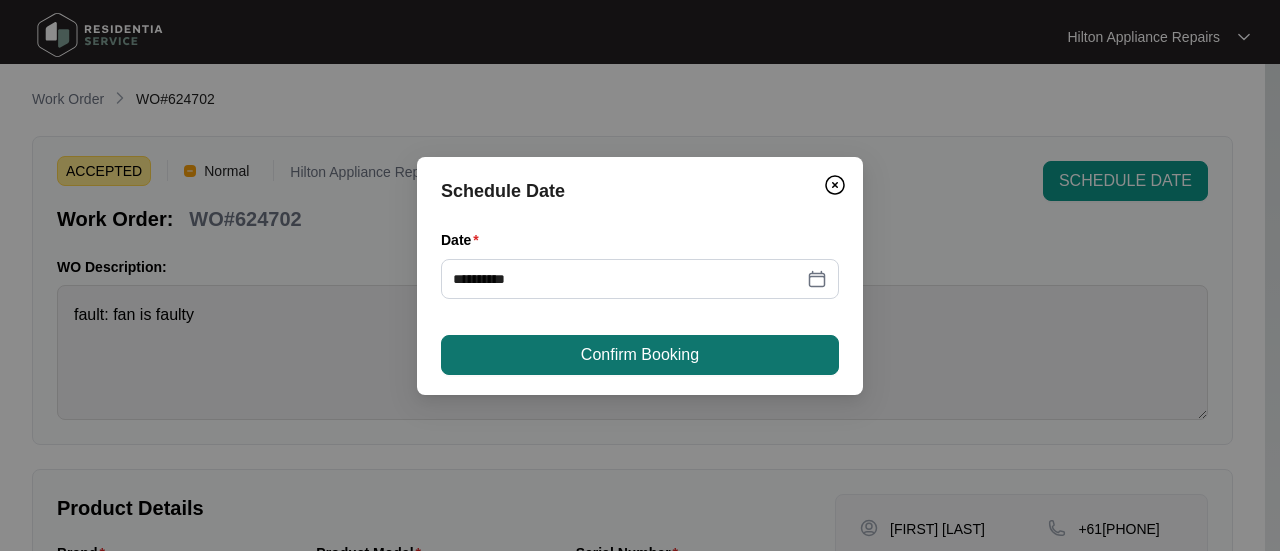 click on "Confirm Booking" at bounding box center (640, 355) 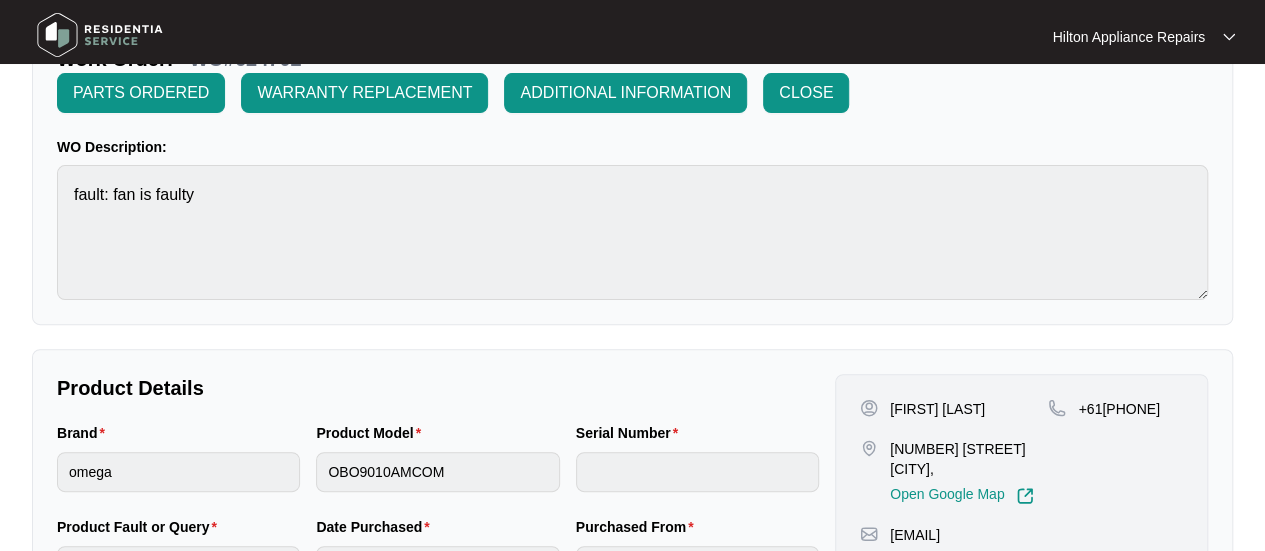 scroll, scrollTop: 0, scrollLeft: 0, axis: both 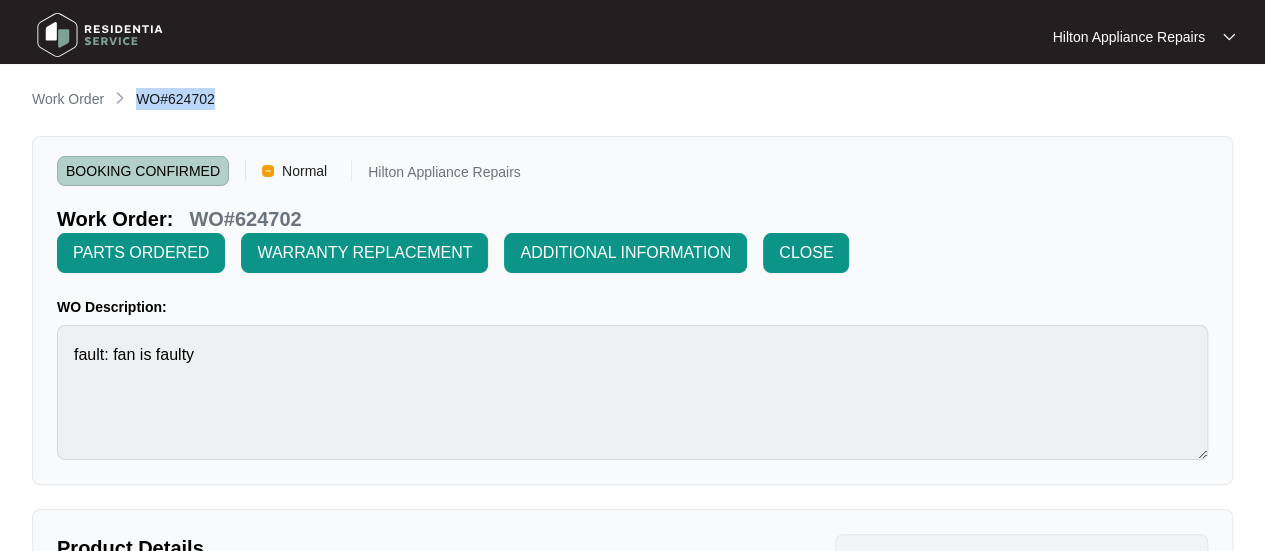 drag, startPoint x: 224, startPoint y: 102, endPoint x: 138, endPoint y: 103, distance: 86.00581 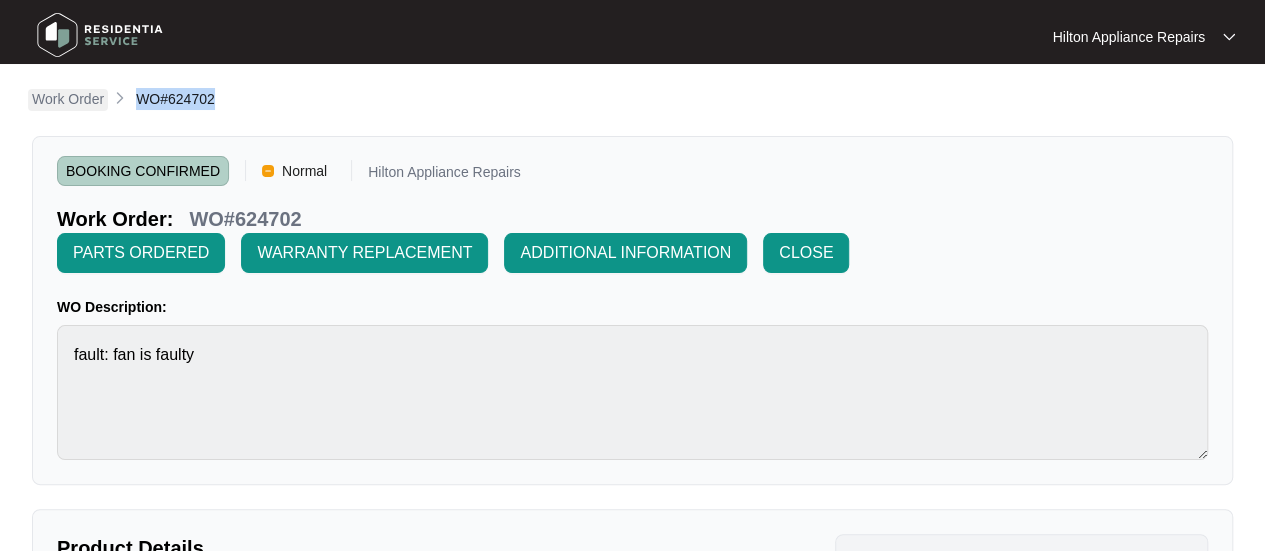 click on "Work Order" at bounding box center (68, 99) 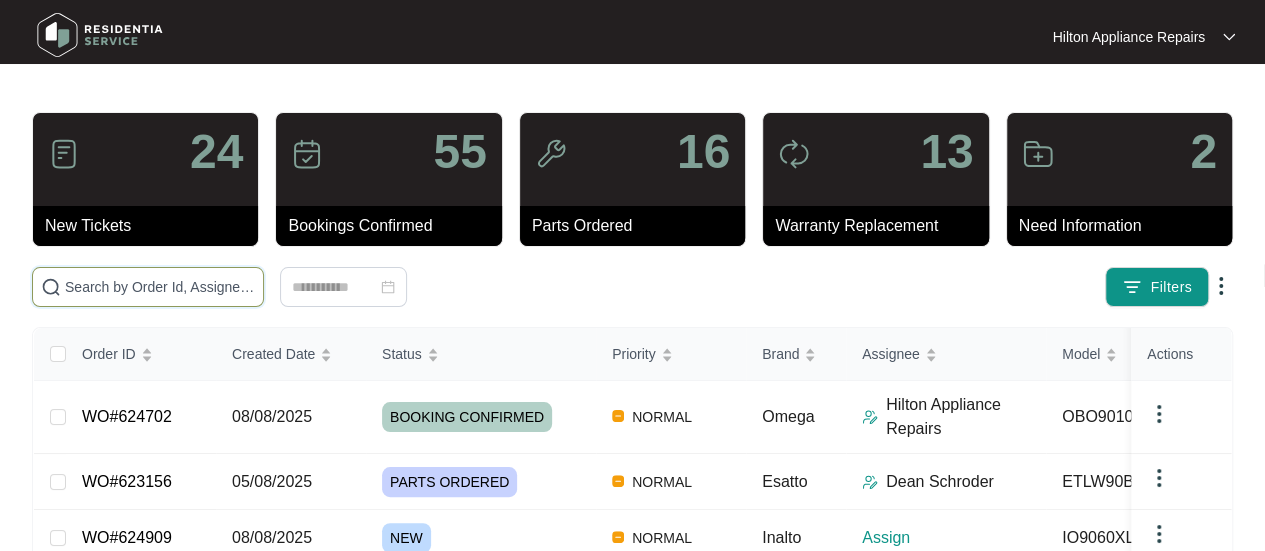 click at bounding box center (160, 287) 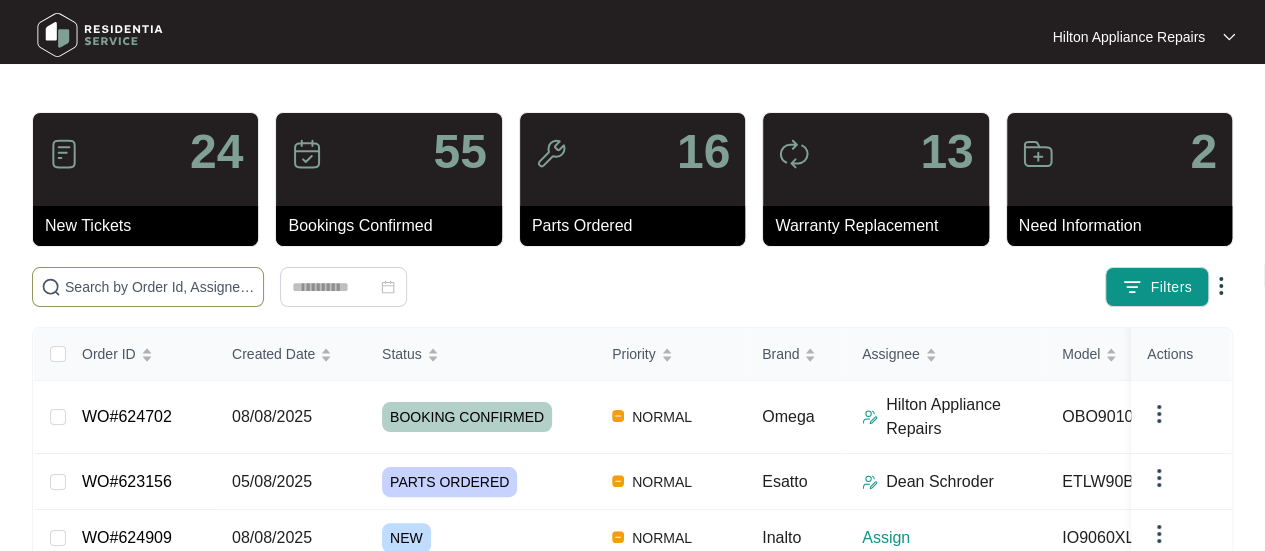 paste on "WO#624702" 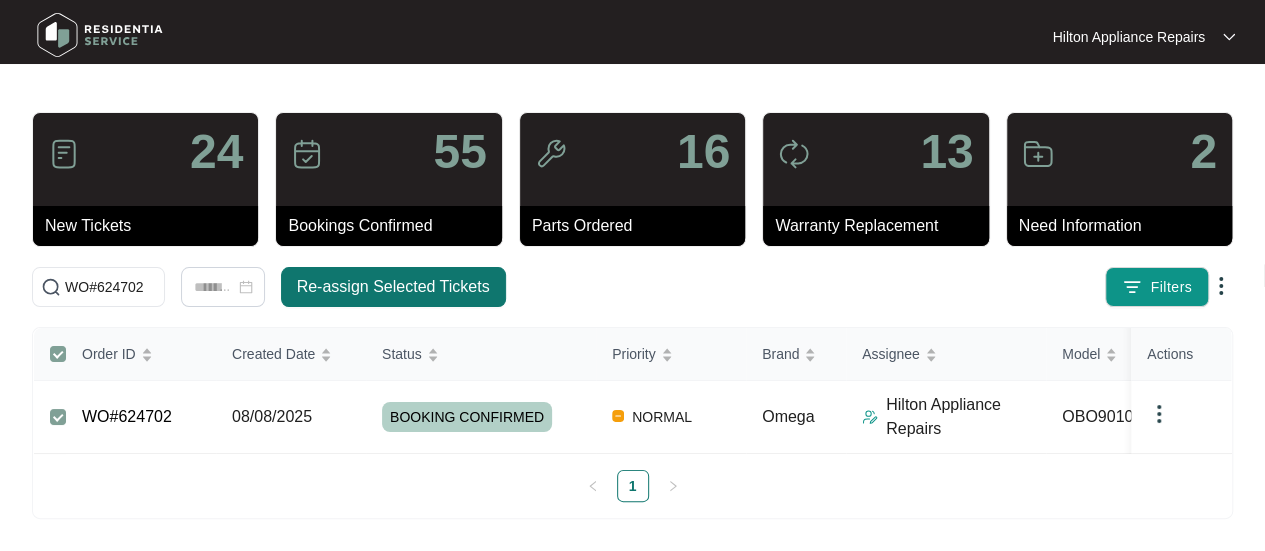 click on "Re-assign Selected Tickets" at bounding box center (393, 287) 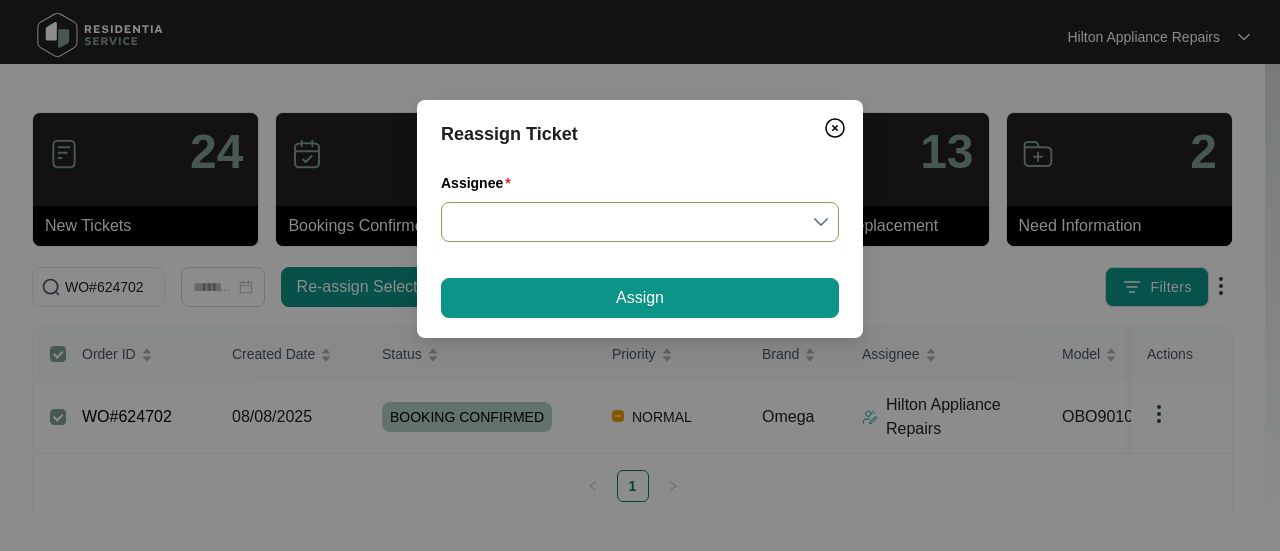 click on "Assignee" at bounding box center (640, 222) 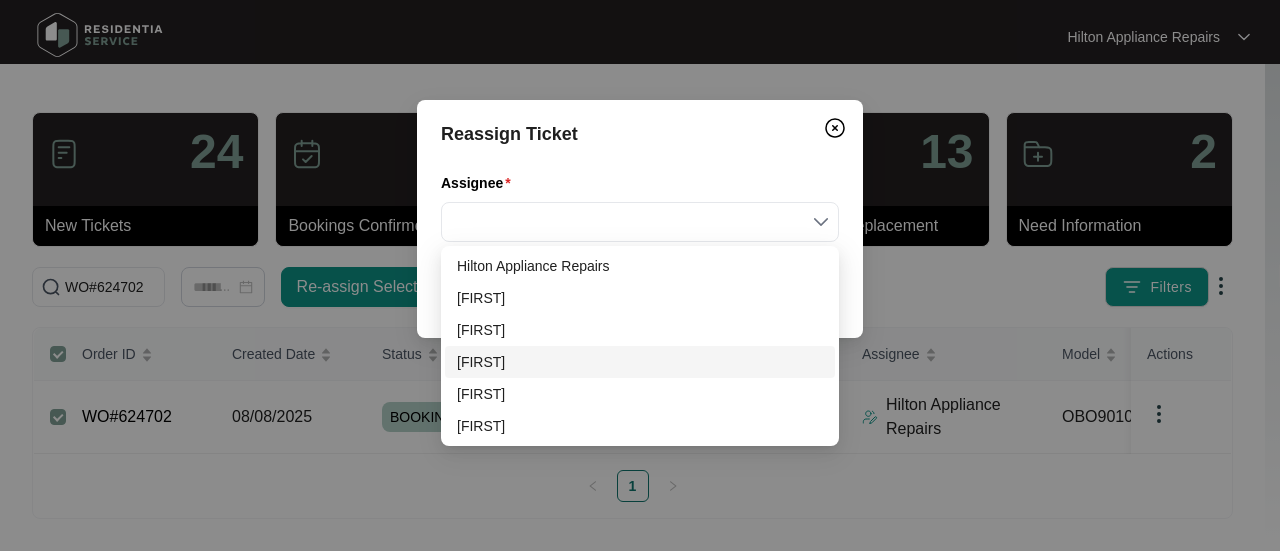 click on "[FIRST]" at bounding box center [640, 362] 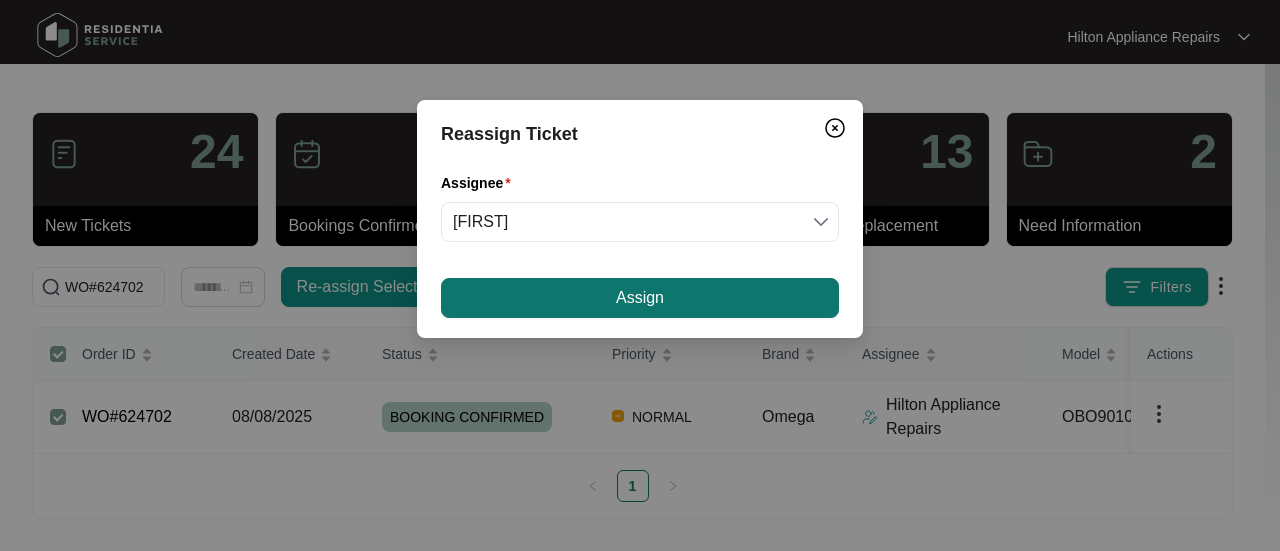 click on "Assign" at bounding box center [640, 298] 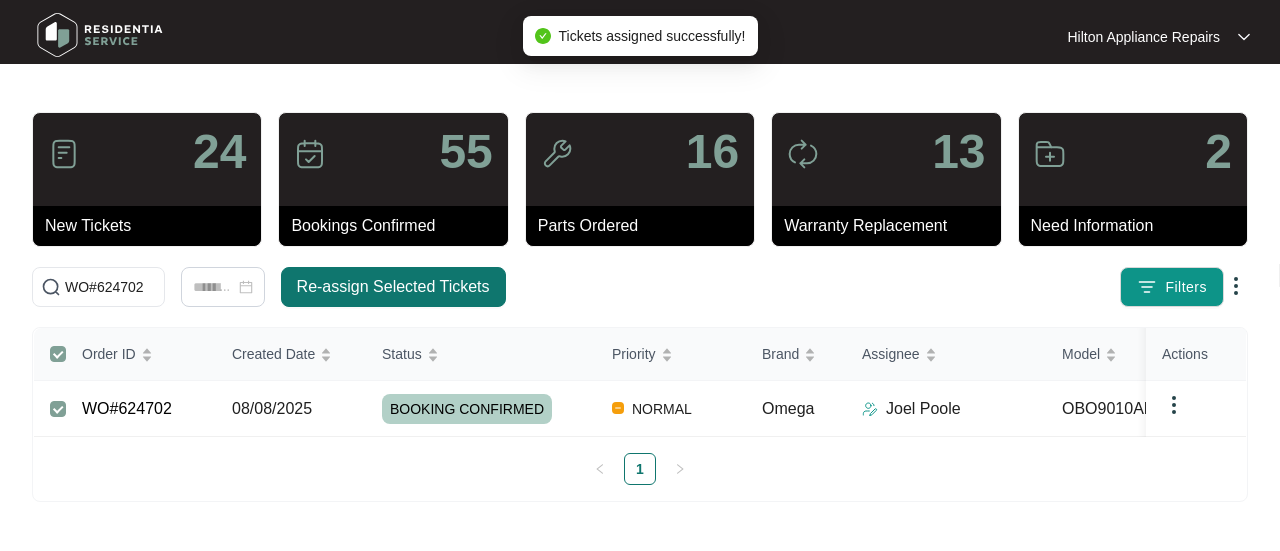 click on "Re-assign Selected Tickets" at bounding box center (393, 287) 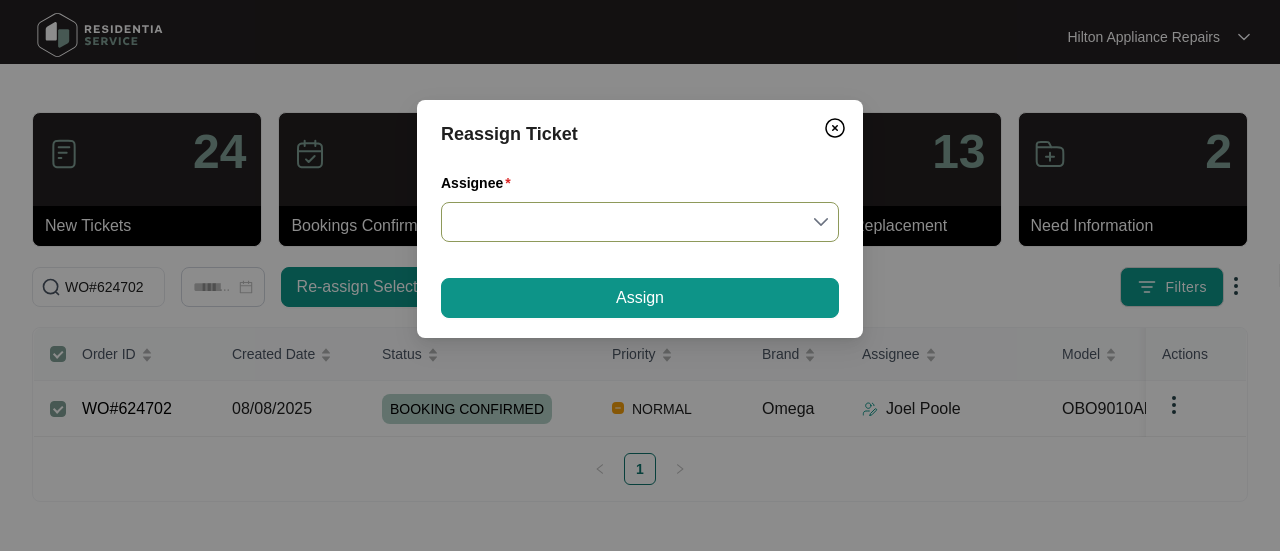 click on "Assignee" at bounding box center (640, 222) 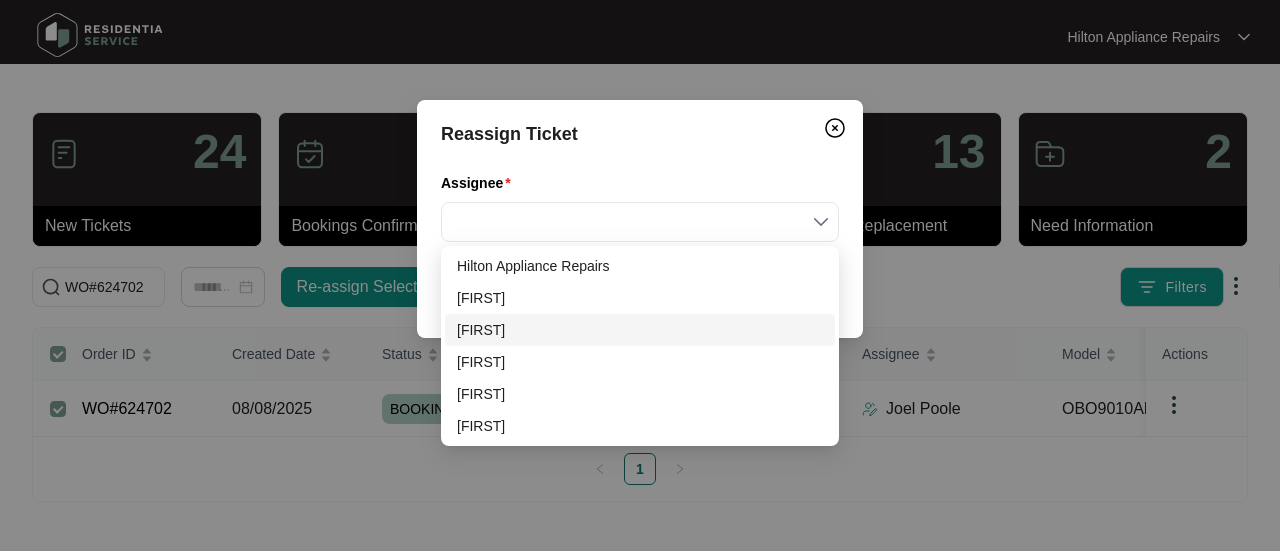 click on "[FIRST]" at bounding box center (640, 330) 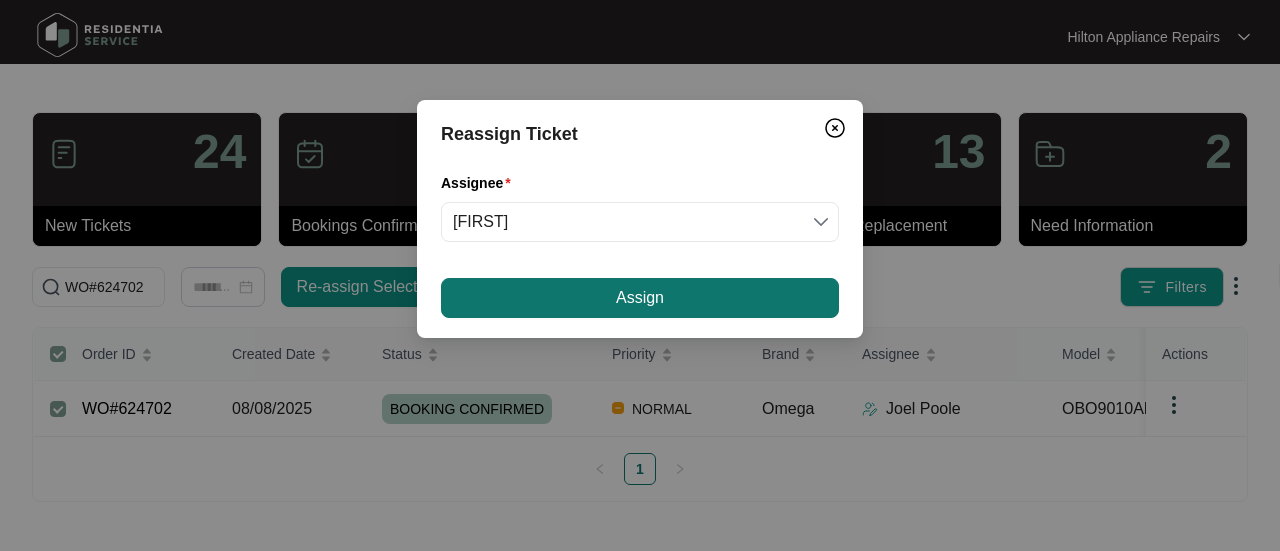 click on "Assign" at bounding box center (640, 298) 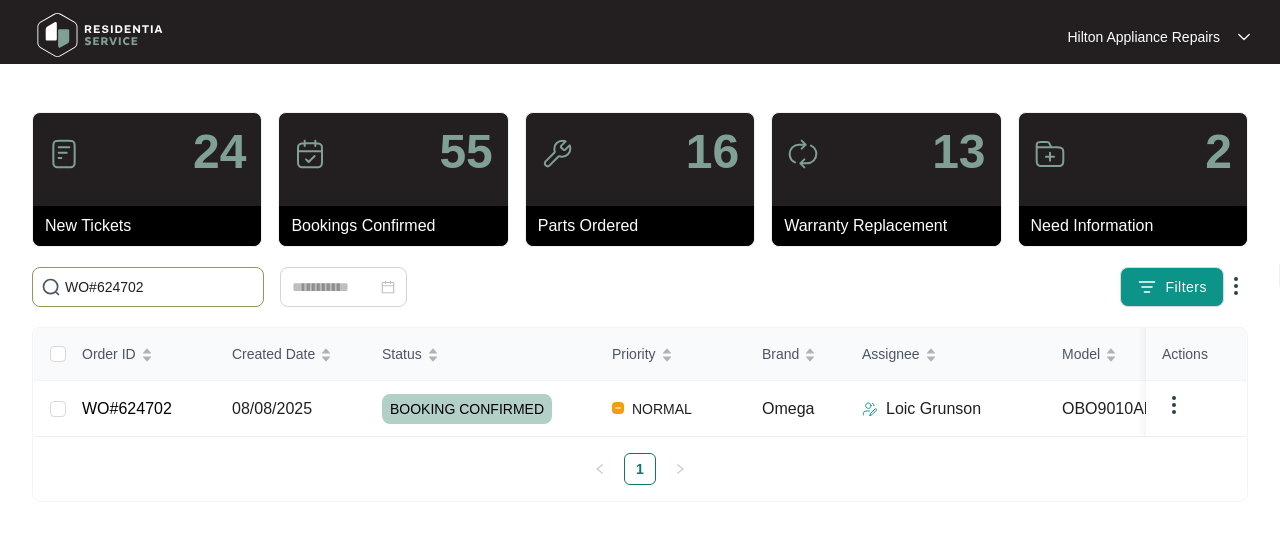 click on "WO#624702" at bounding box center (148, 287) 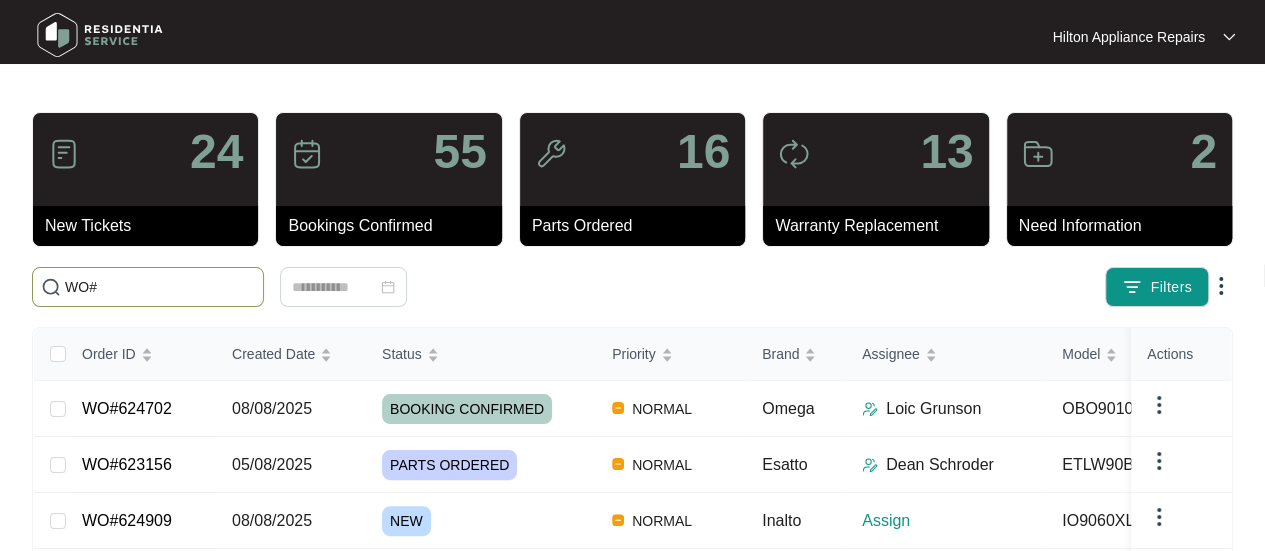 paste on "623909" 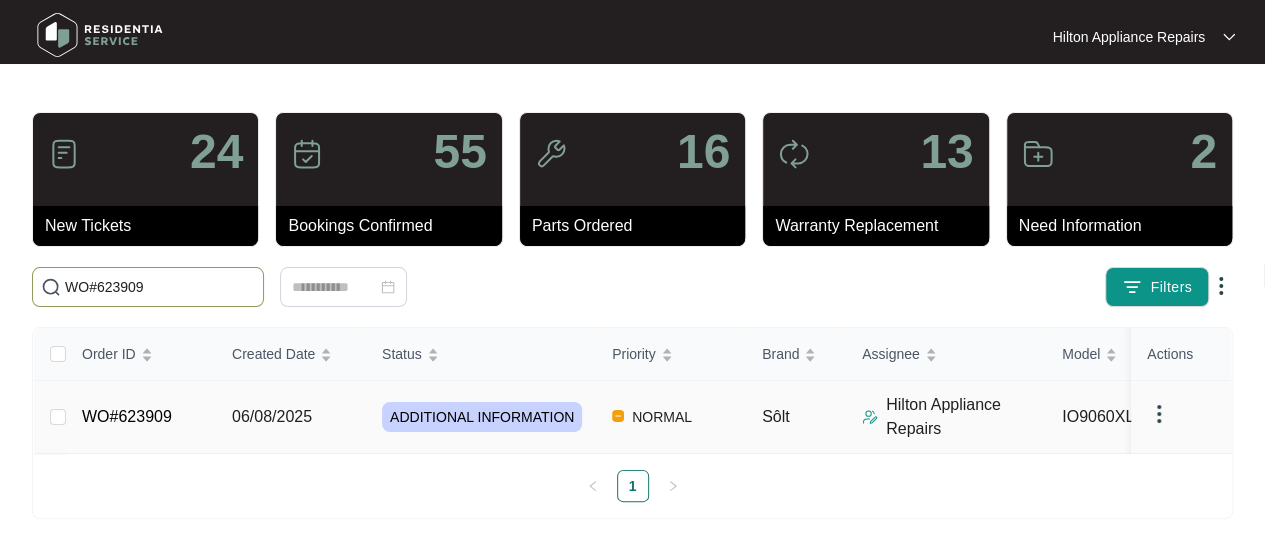 type on "WO#623909" 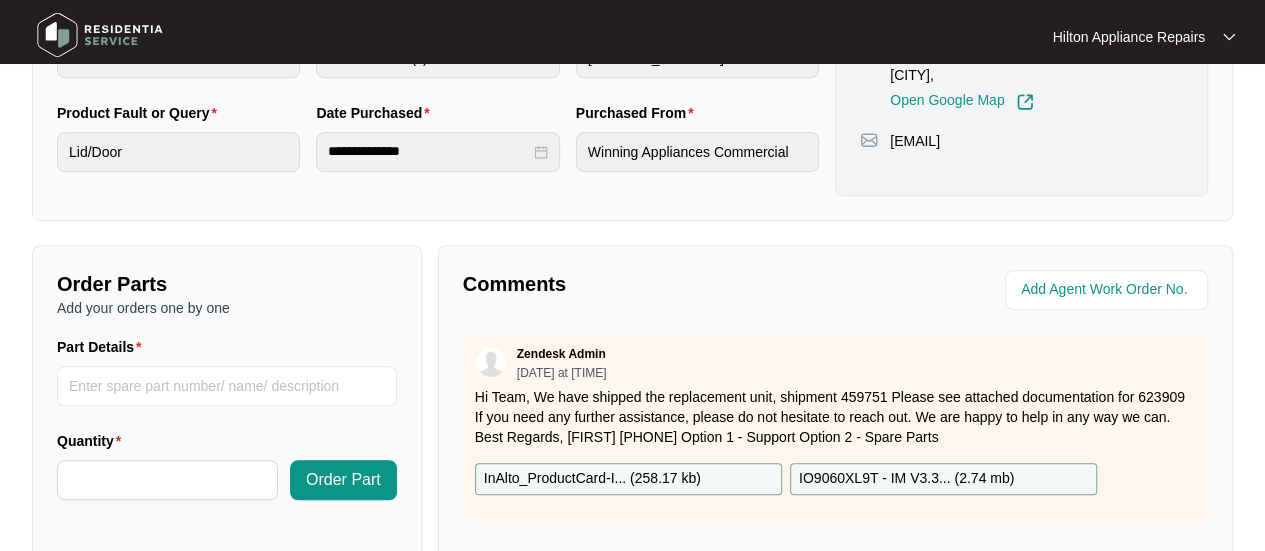 scroll, scrollTop: 600, scrollLeft: 0, axis: vertical 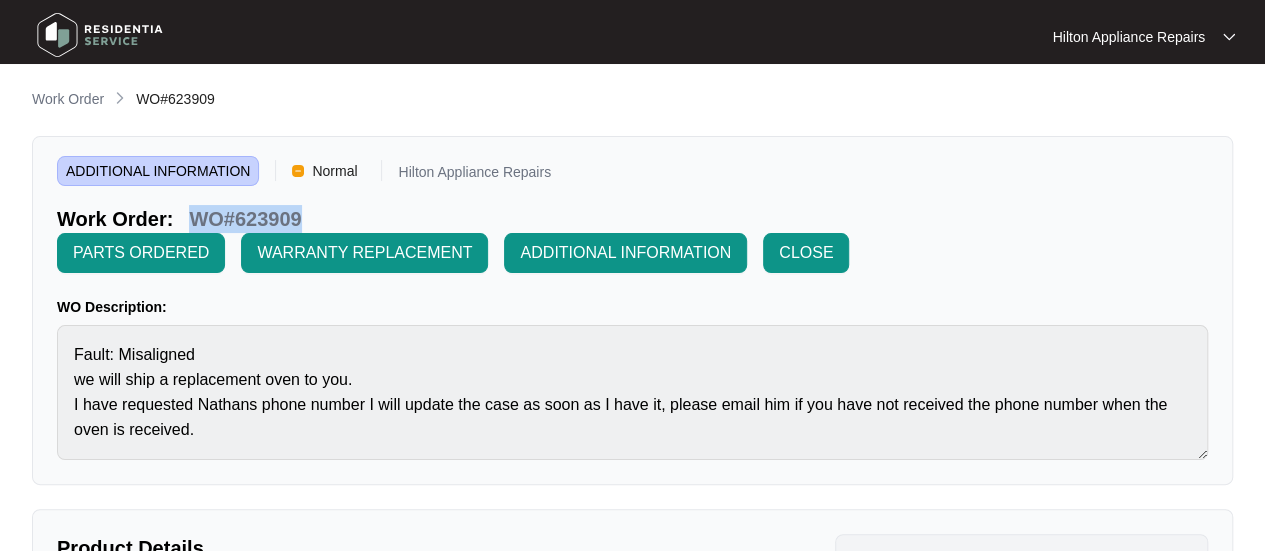 drag, startPoint x: 302, startPoint y: 213, endPoint x: 189, endPoint y: 223, distance: 113.44161 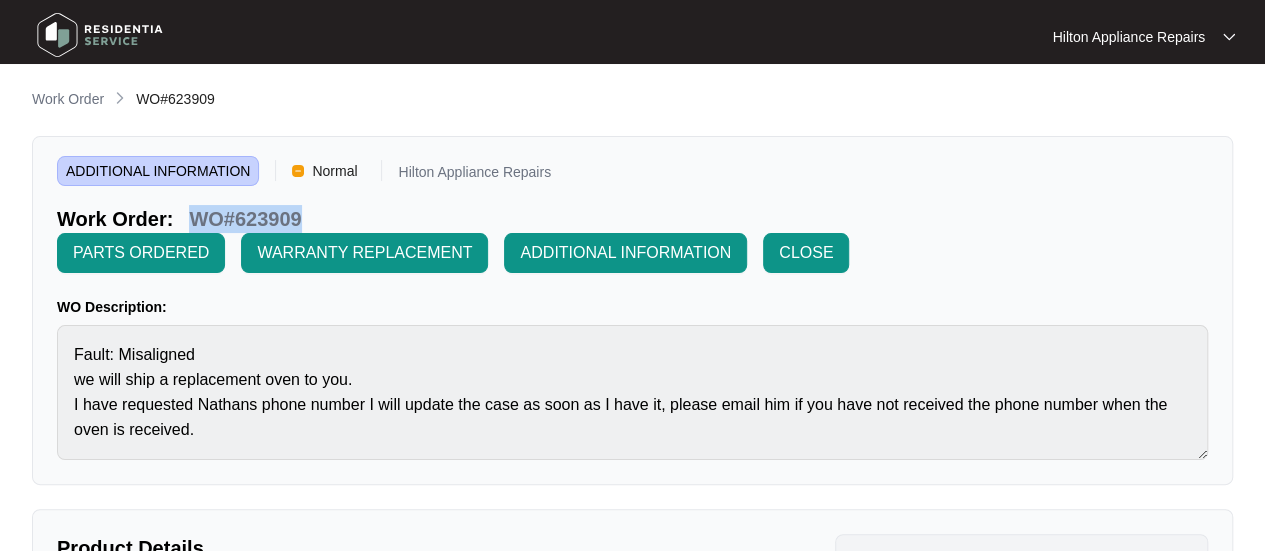 copy on "WO#623909" 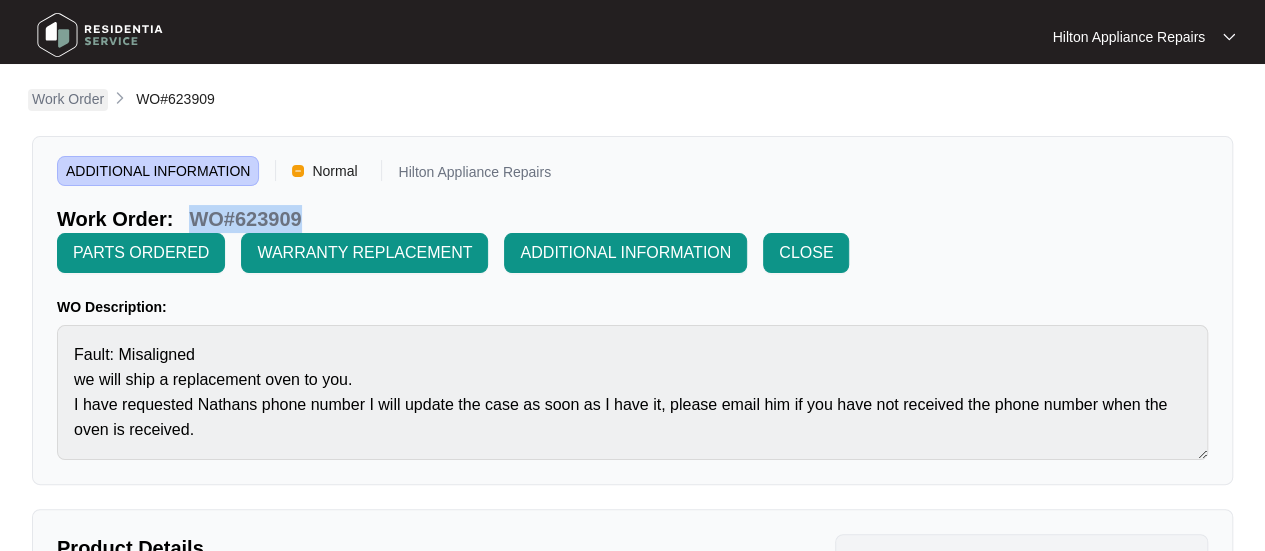 click on "Work Order" at bounding box center [68, 99] 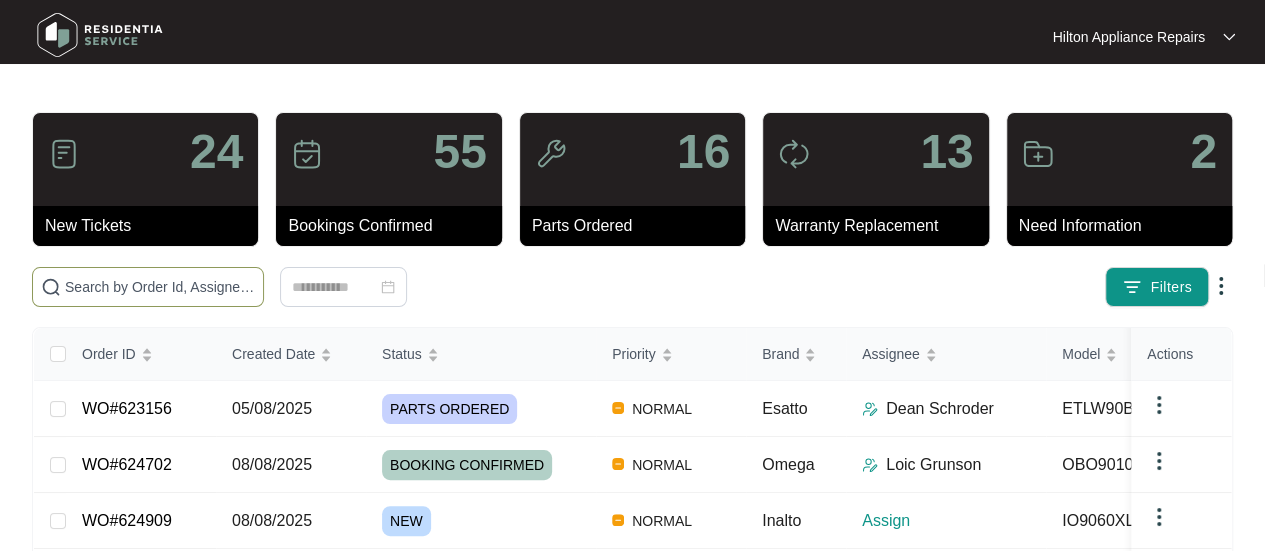 click at bounding box center [160, 287] 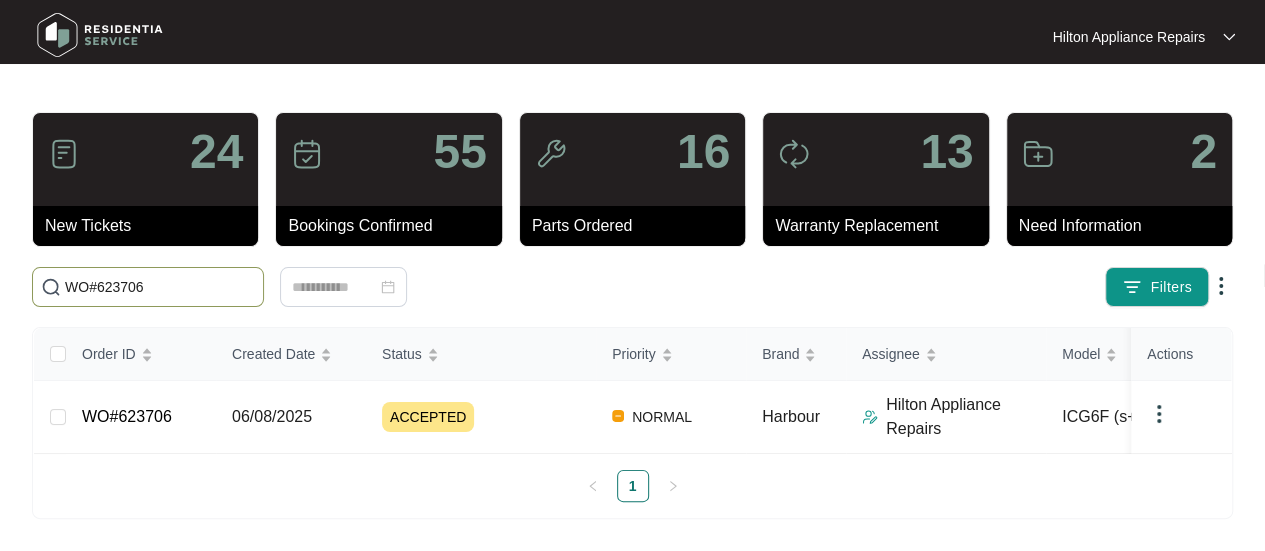 scroll, scrollTop: 13, scrollLeft: 0, axis: vertical 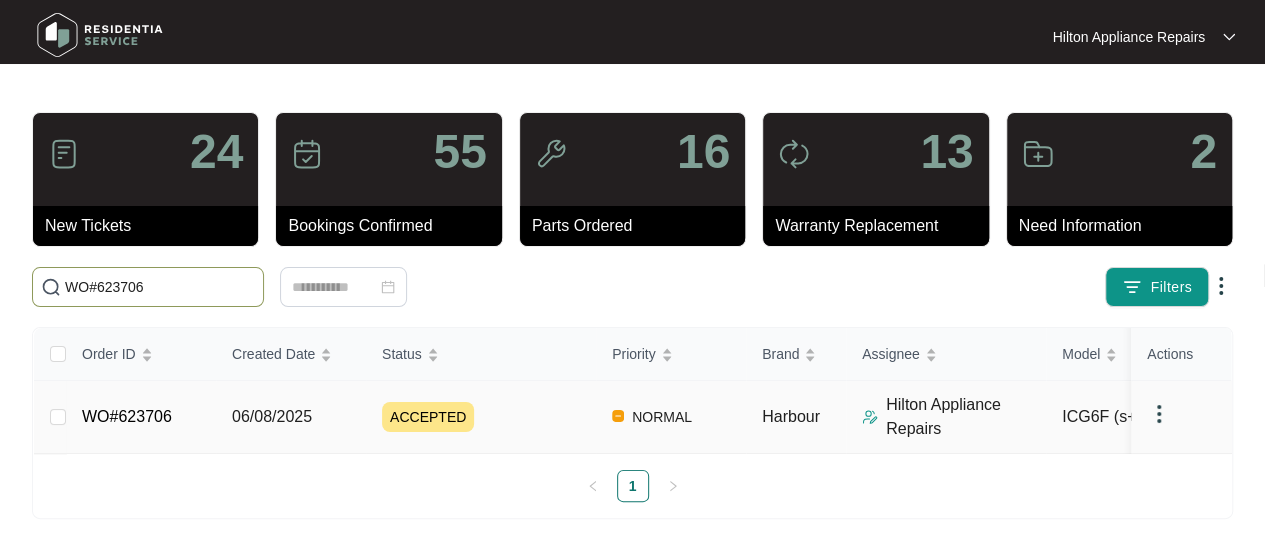 type on "WO#623706" 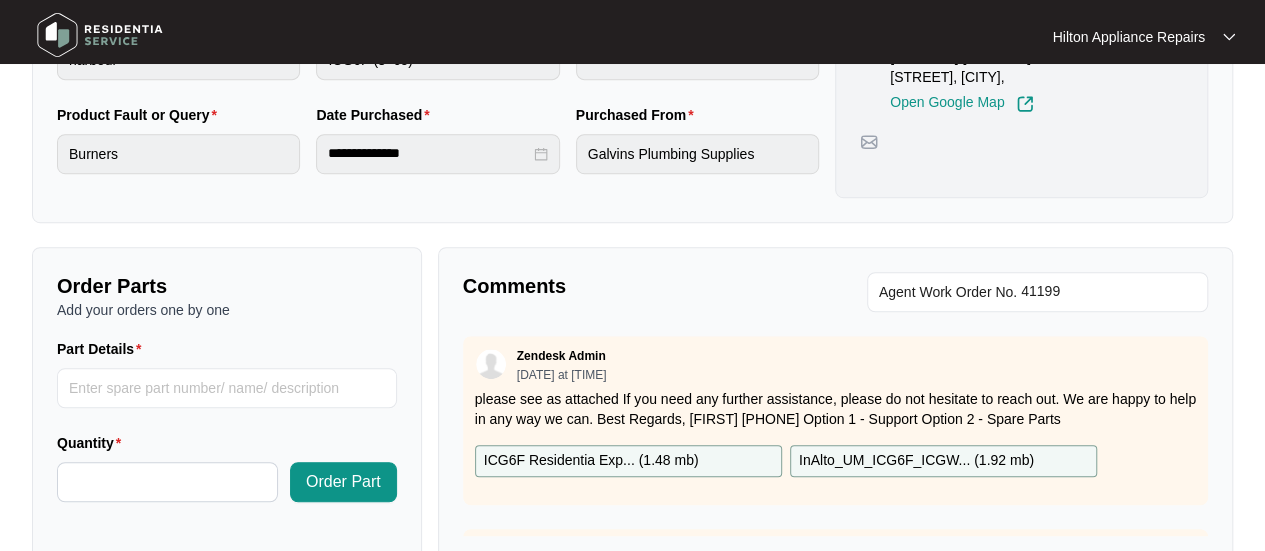 scroll, scrollTop: 600, scrollLeft: 0, axis: vertical 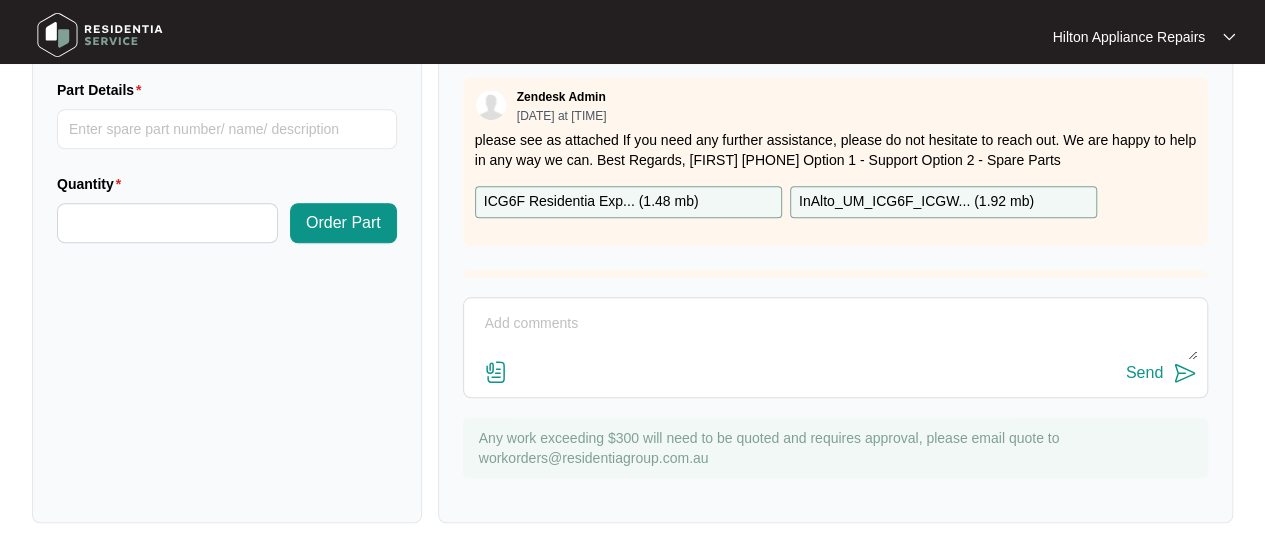 click at bounding box center [835, 334] 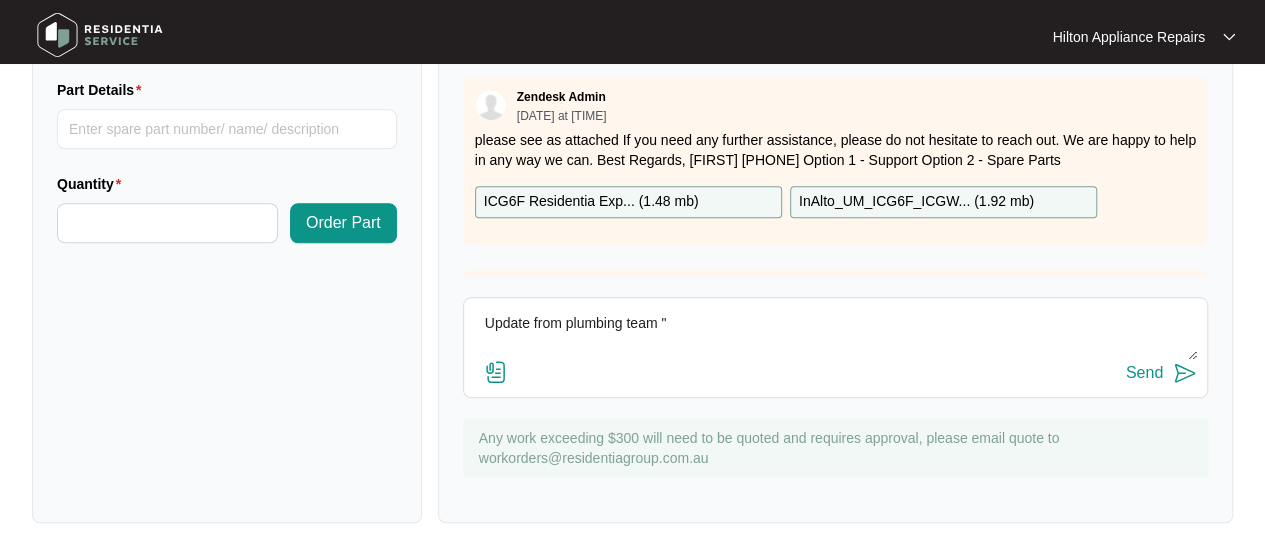 paste on "Morning,
An update so far. We tried contacting on 06/08 and just now and have sent the client a text message both times to book.
Will let you know once we hear back and book.
Kind Regards,
[FIRST]
Administration Team  | www.hiltonplumbing.com.au" 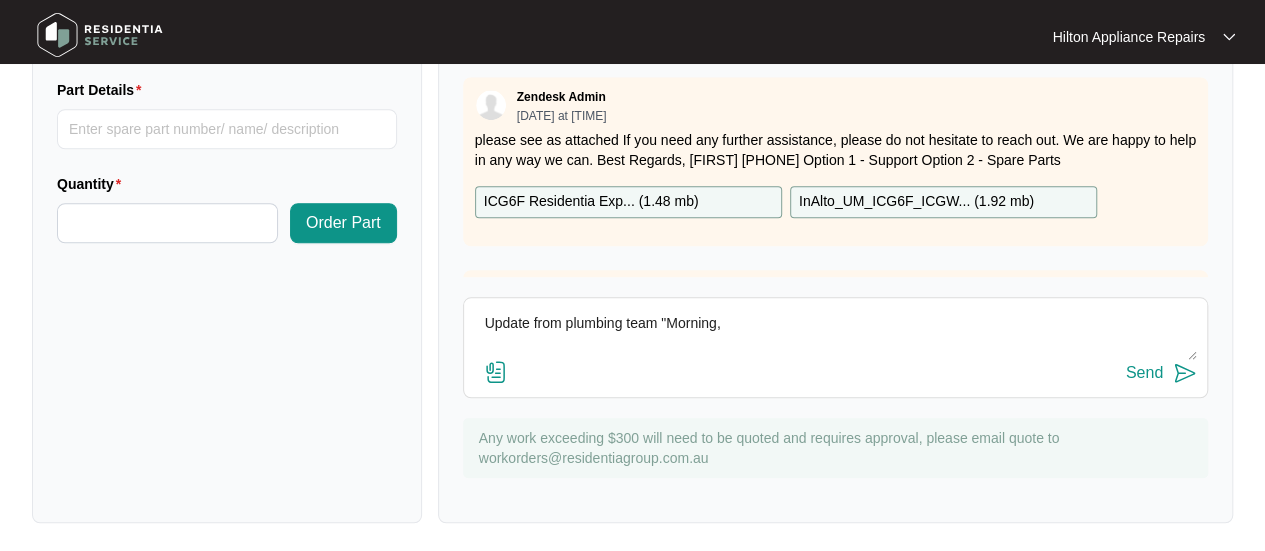 scroll, scrollTop: 234, scrollLeft: 0, axis: vertical 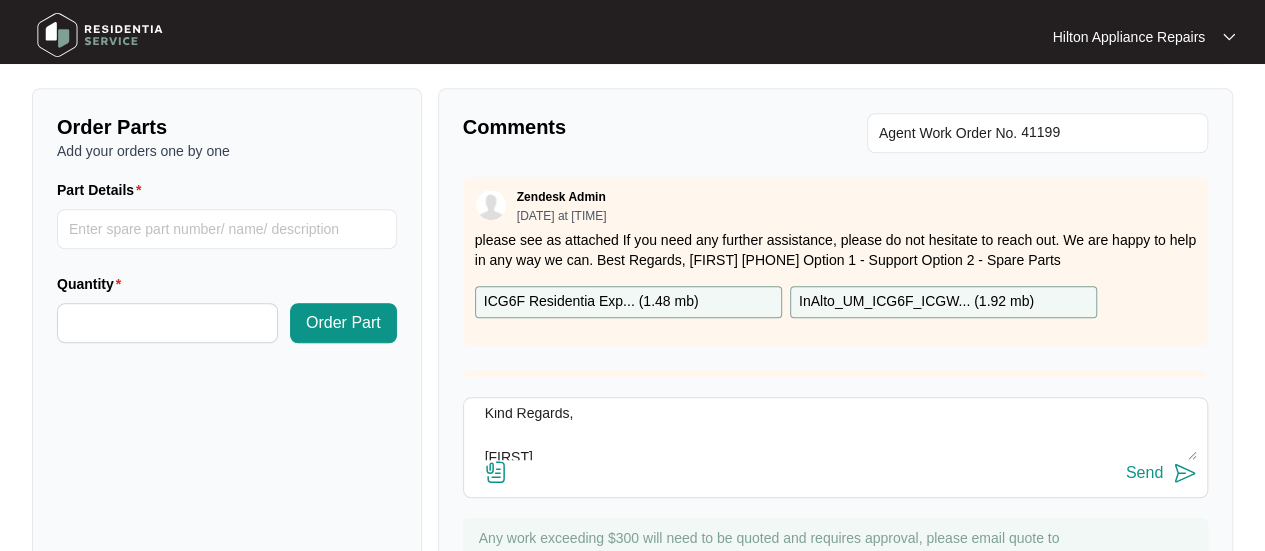 drag, startPoint x: 595, startPoint y: 446, endPoint x: 482, endPoint y: 435, distance: 113.534134 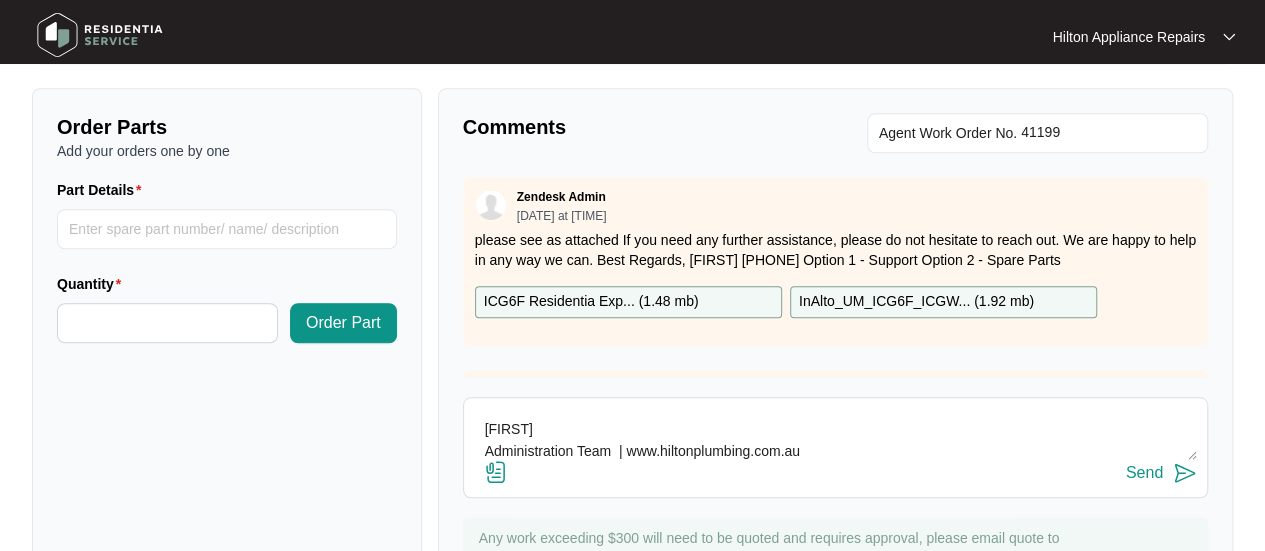 scroll, scrollTop: 242, scrollLeft: 0, axis: vertical 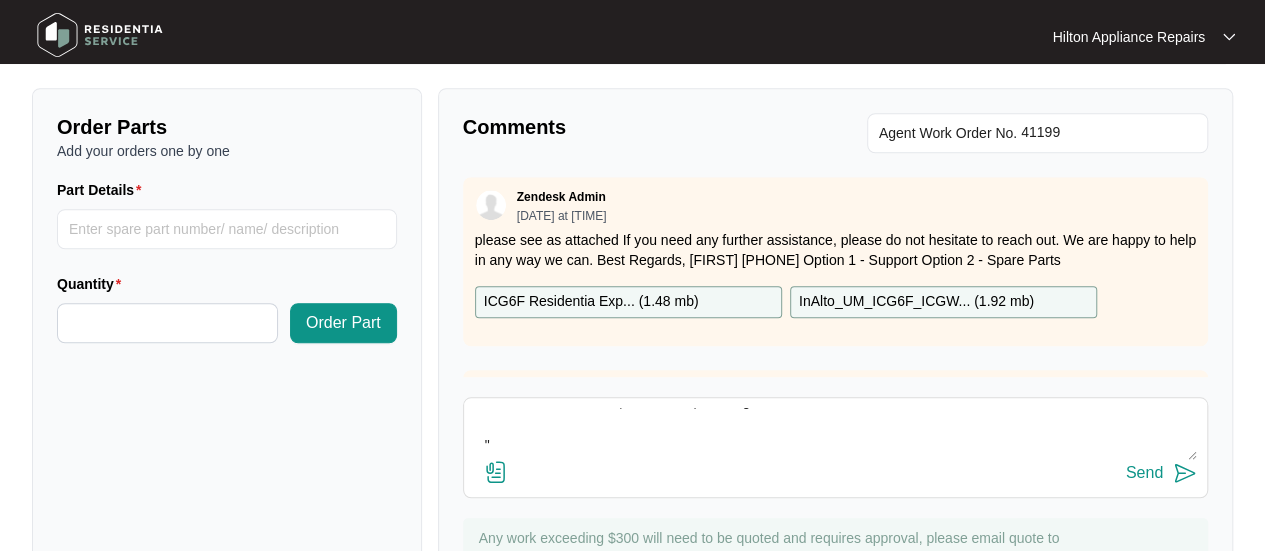 drag, startPoint x: 488, startPoint y: 433, endPoint x: 470, endPoint y: 431, distance: 18.110771 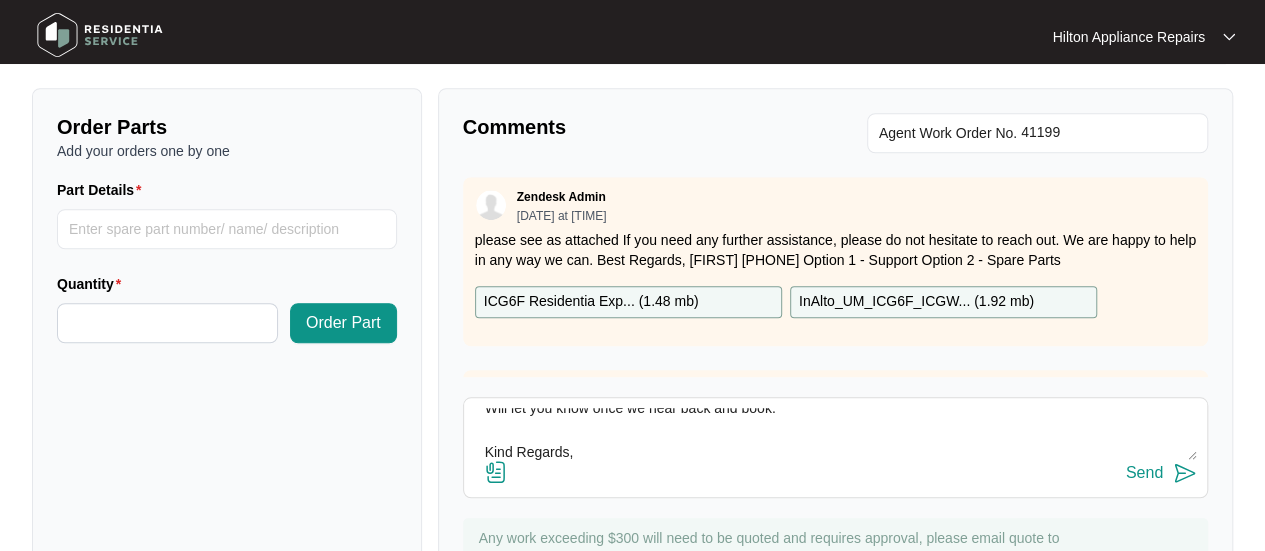 scroll, scrollTop: 0, scrollLeft: 0, axis: both 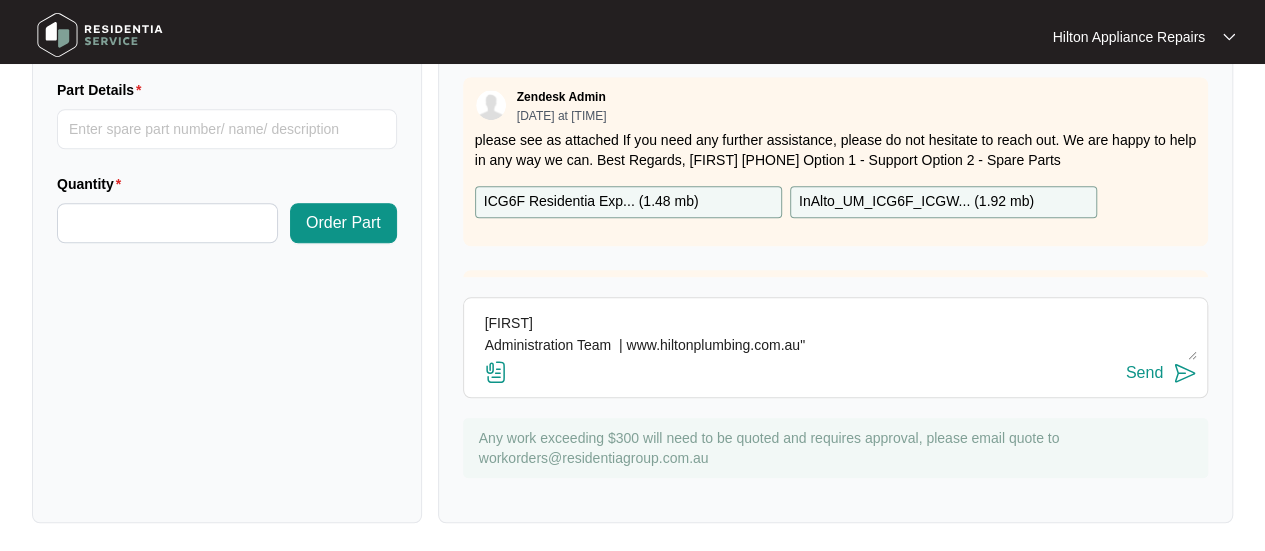 type on "Update from plumbing team "Morning,
An update so far. We tried contacting on 06/08 and just now and have sent the client a text message both times to book.
Will let you know once we hear back and book.
Kind Regards,
[FIRST]
Administration Team  | www.hiltonplumbing.com.au"" 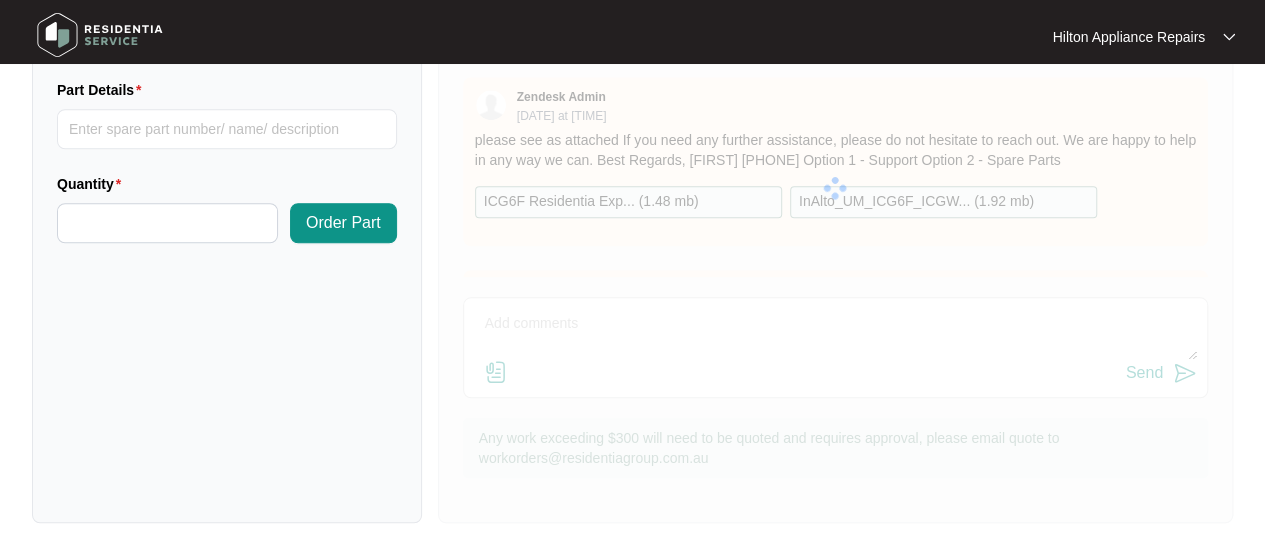 scroll, scrollTop: 0, scrollLeft: 0, axis: both 